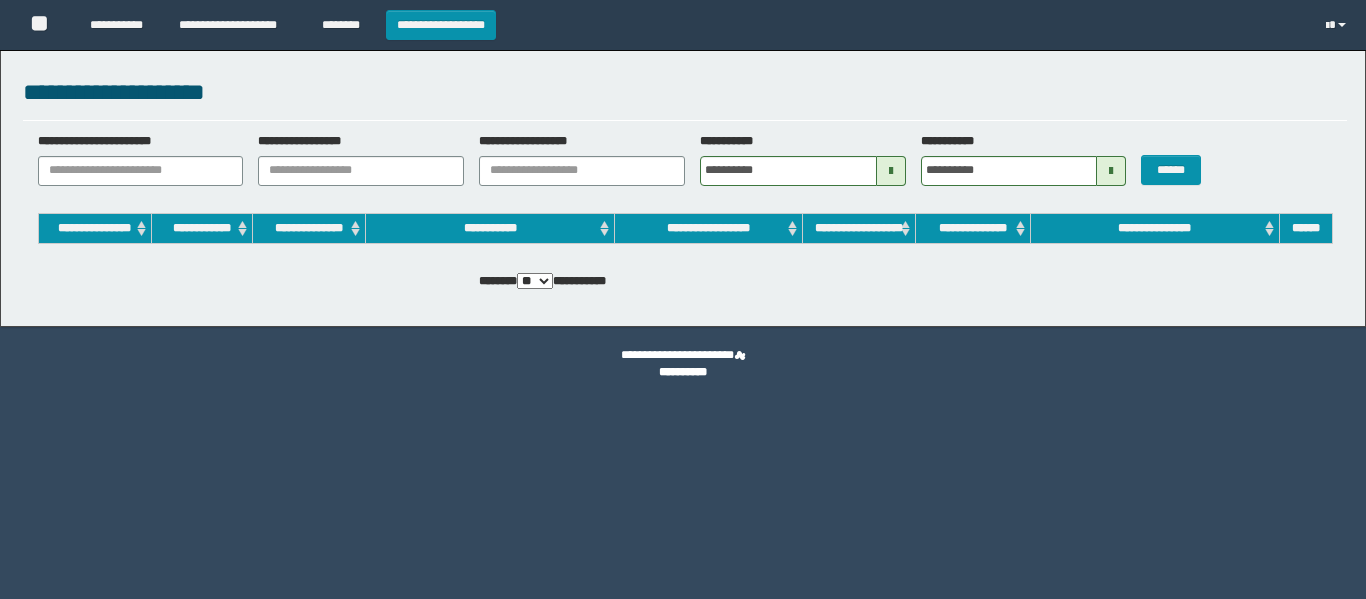 scroll, scrollTop: 0, scrollLeft: 0, axis: both 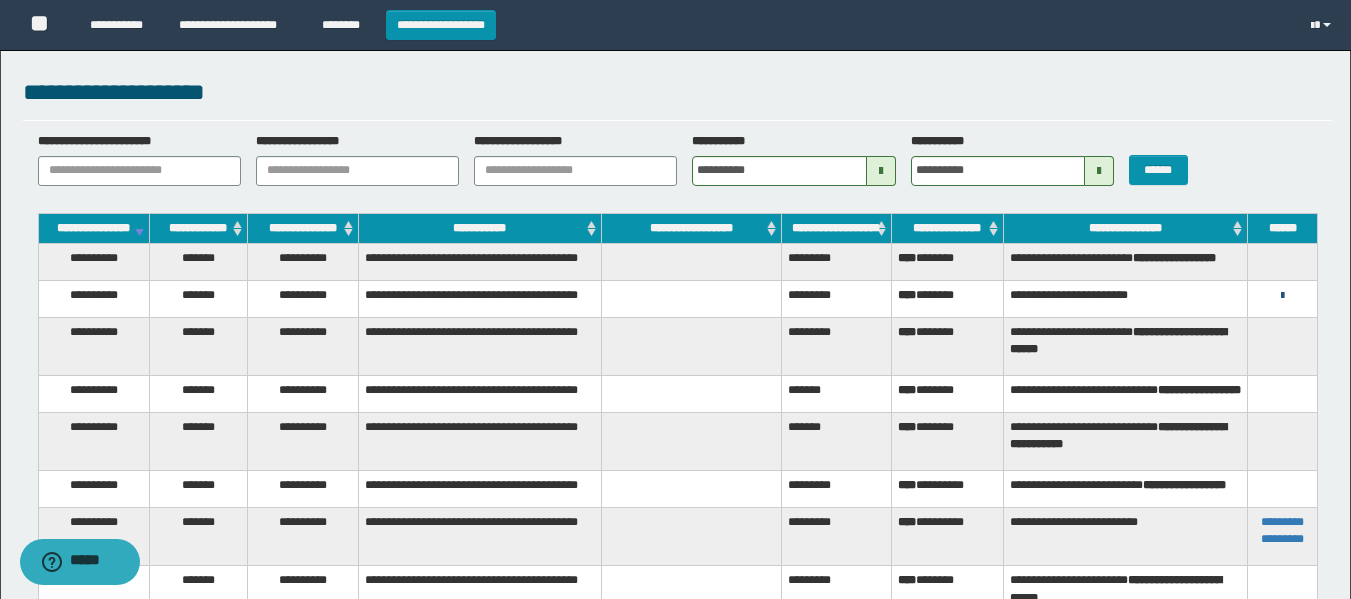 click at bounding box center (1282, 296) 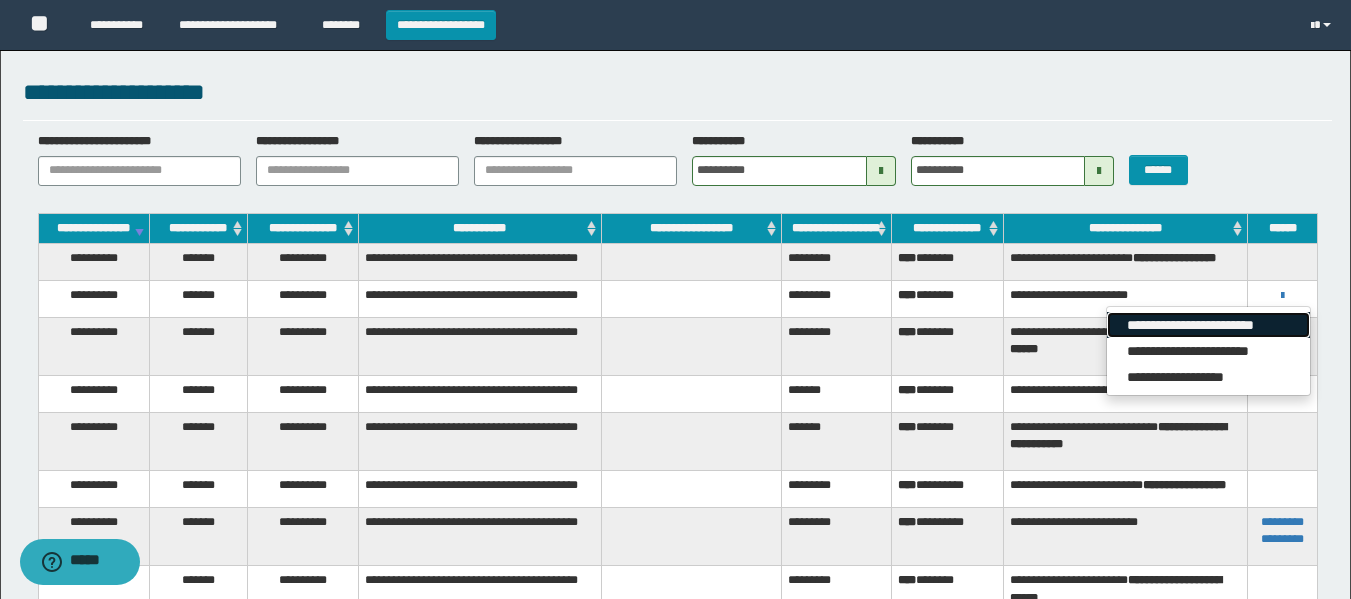 click on "**********" at bounding box center [1208, 325] 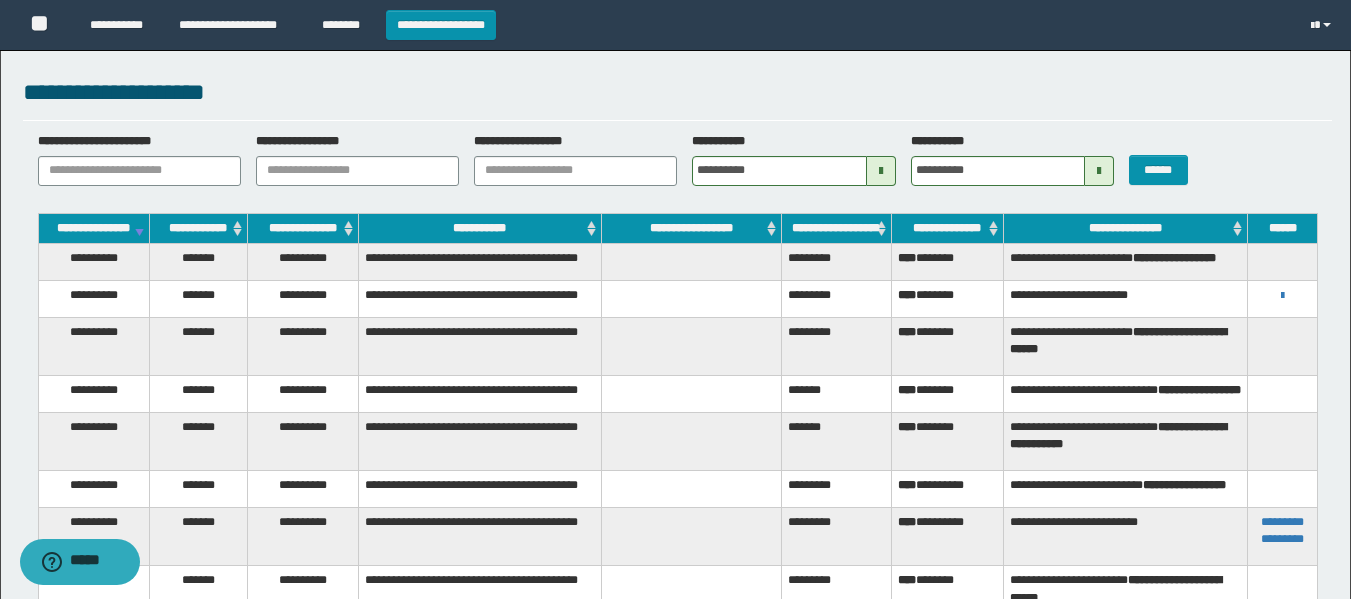 click on "**********" at bounding box center [441, 25] 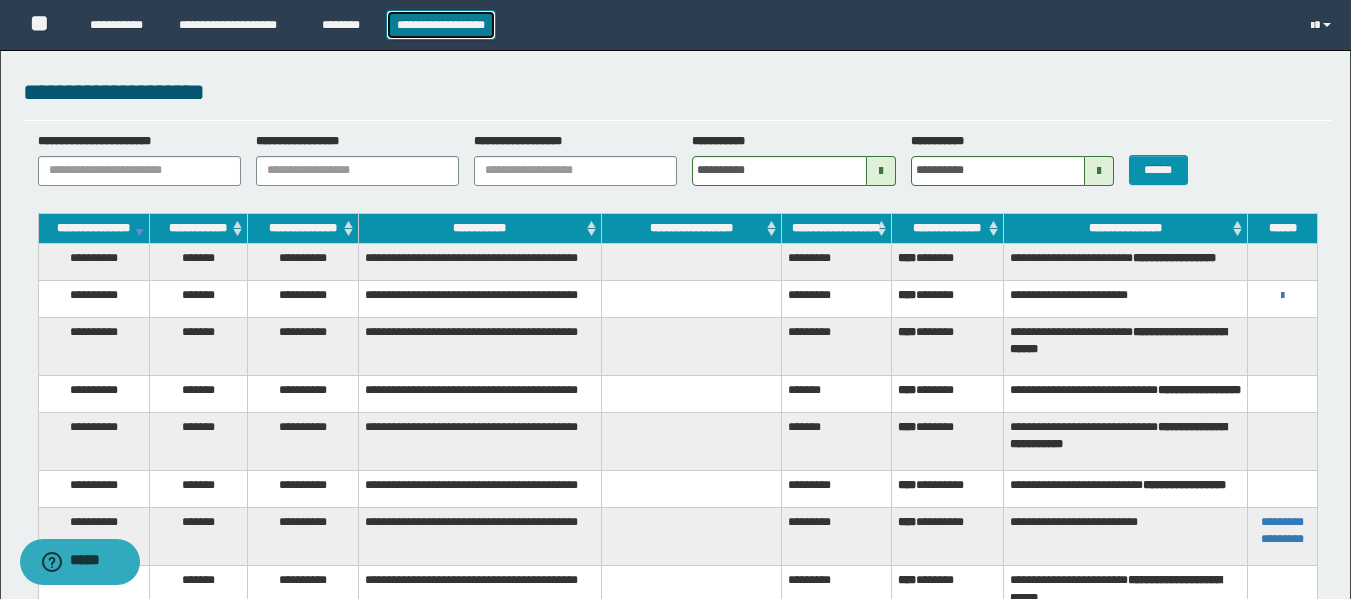 click on "**********" at bounding box center [441, 25] 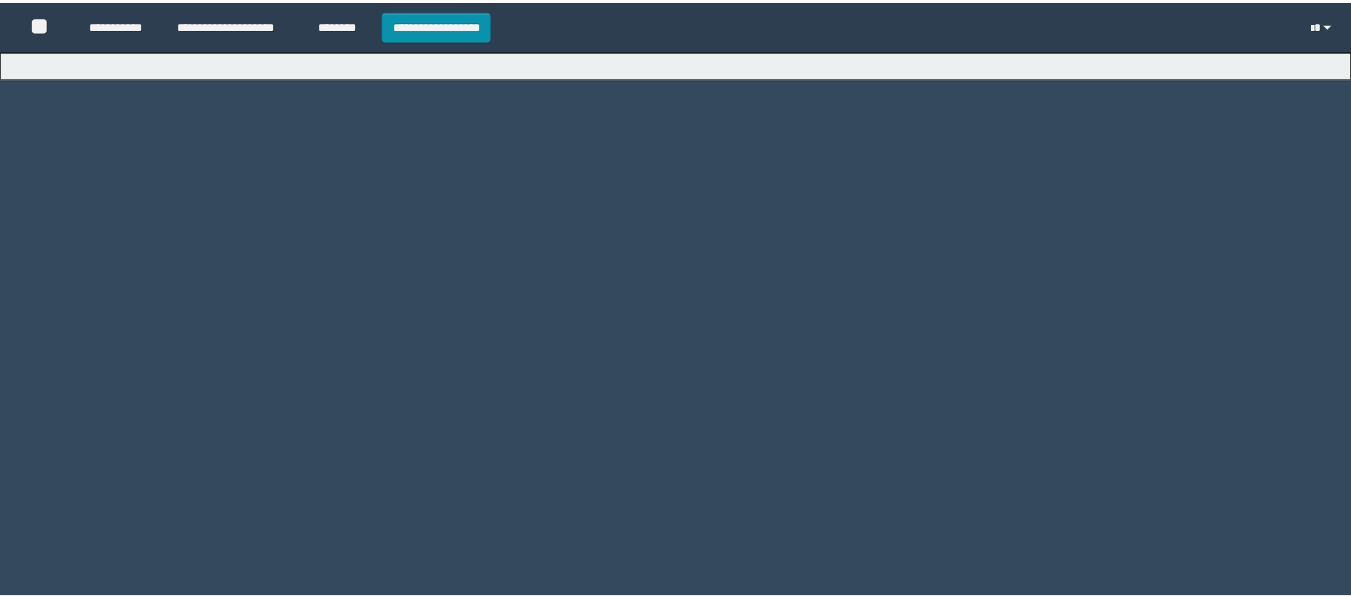 scroll, scrollTop: 0, scrollLeft: 0, axis: both 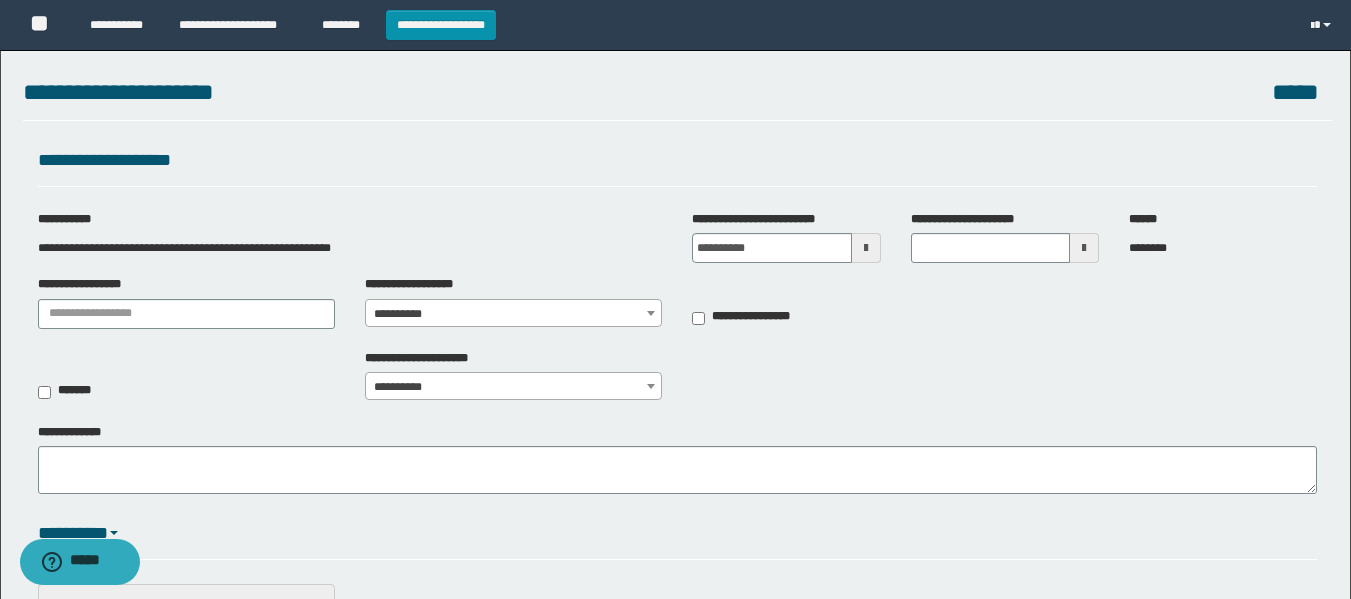 click at bounding box center [866, 248] 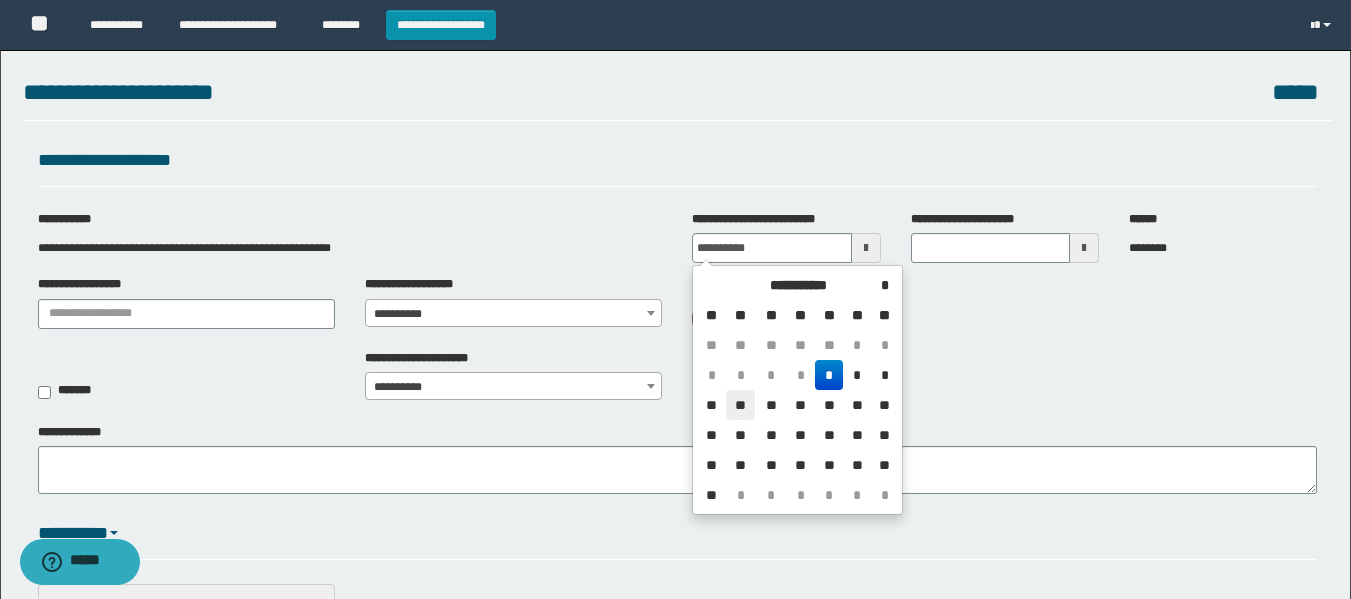 click on "**" at bounding box center (740, 405) 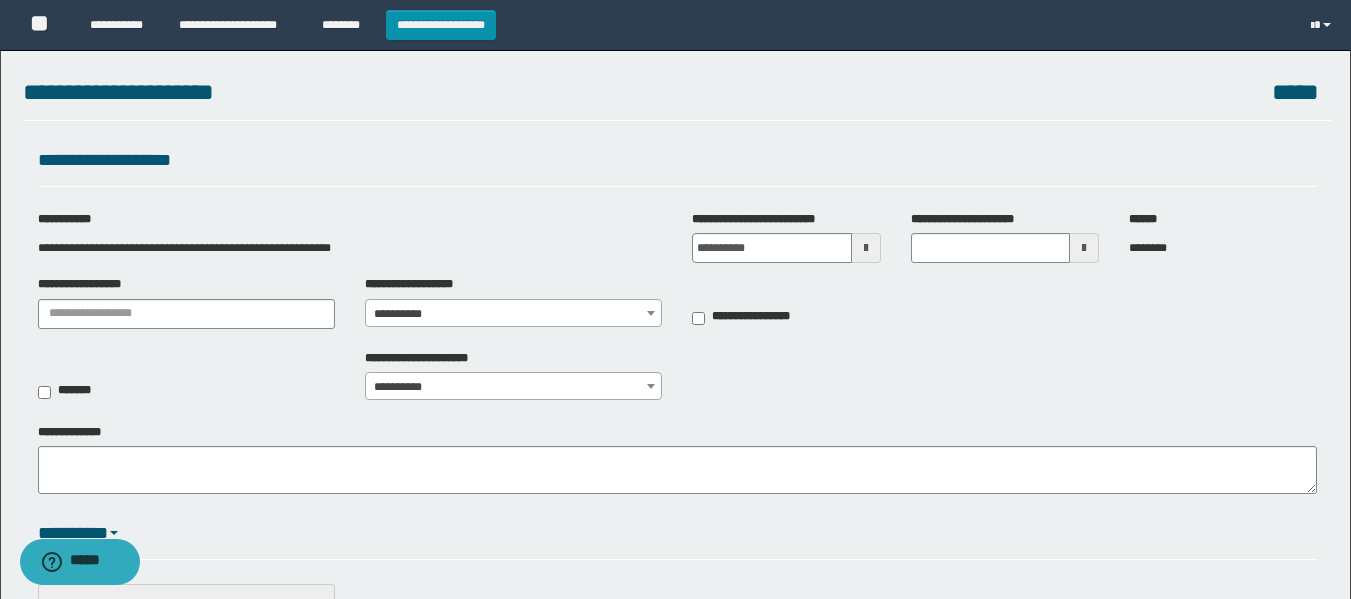 click at bounding box center [651, 313] 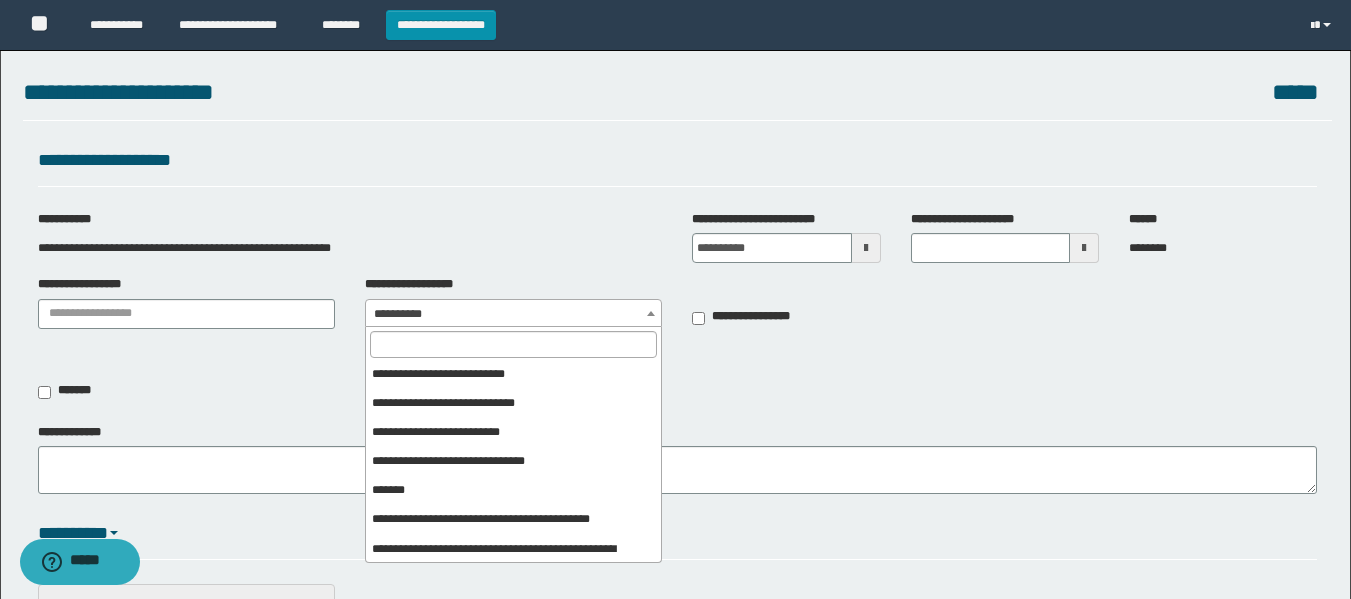 scroll, scrollTop: 906, scrollLeft: 0, axis: vertical 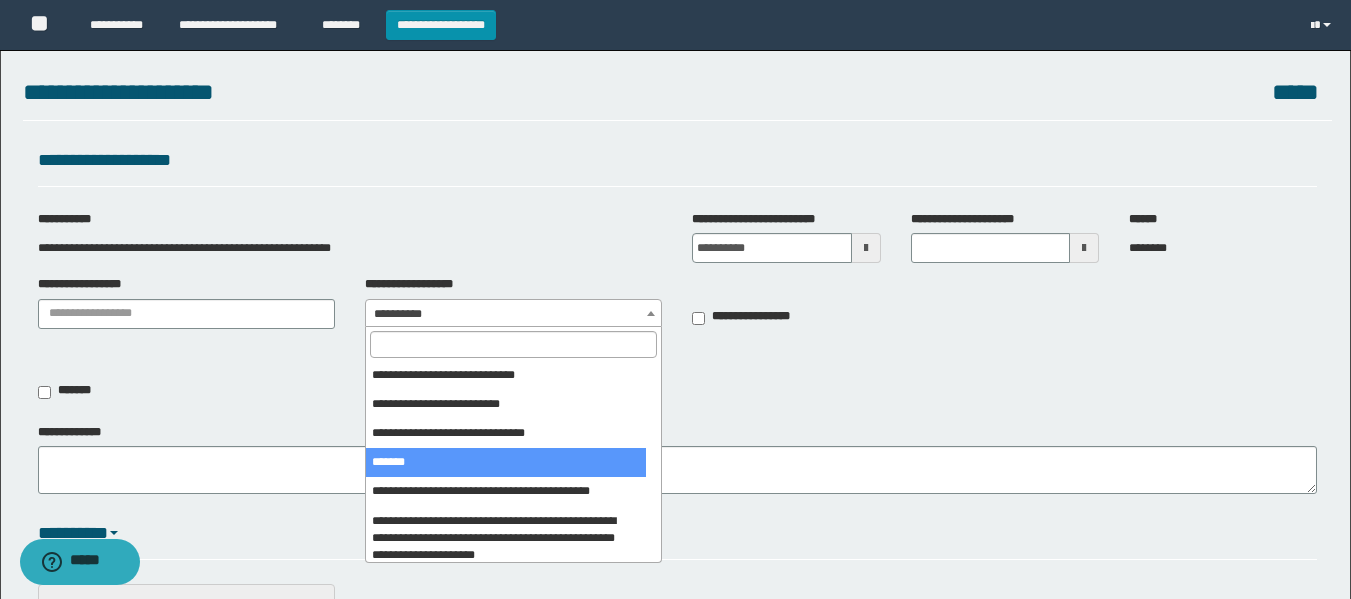 select on "***" 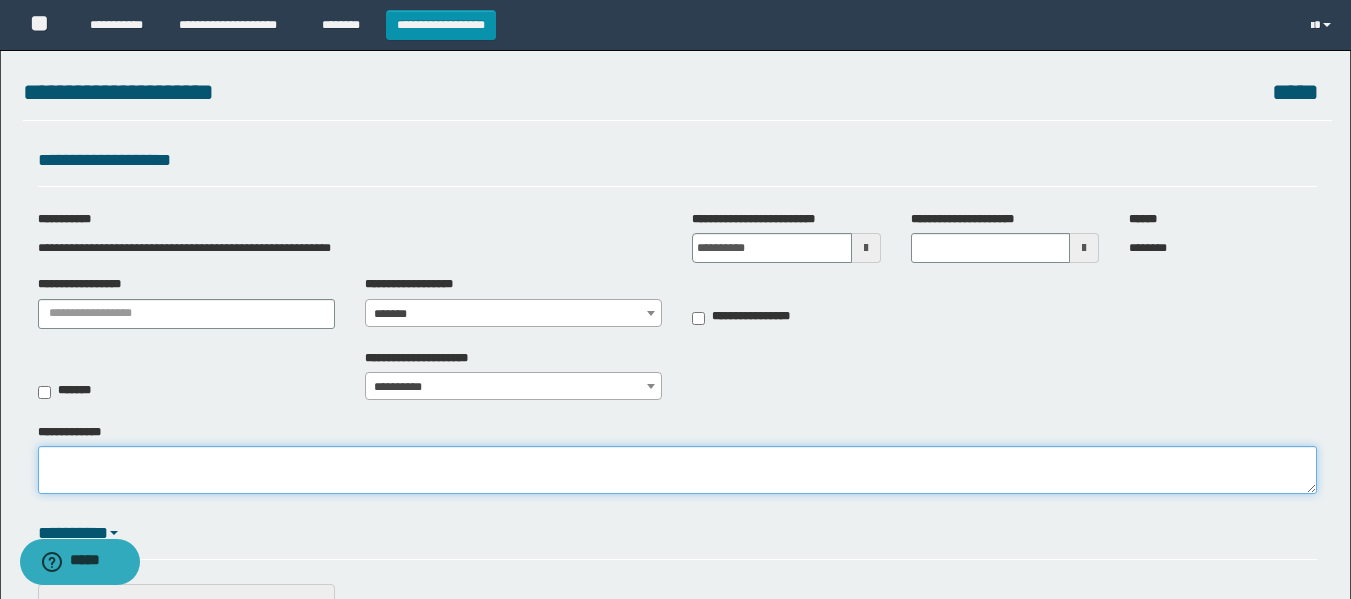 click on "**********" at bounding box center (677, 470) 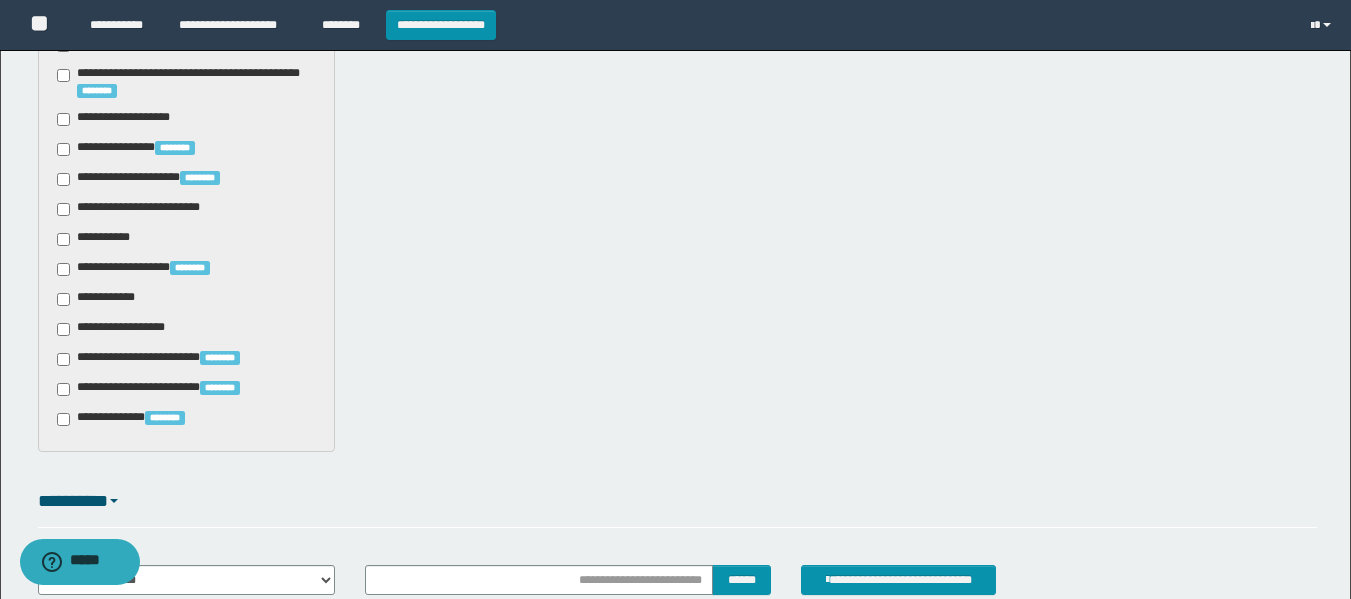scroll, scrollTop: 1632, scrollLeft: 0, axis: vertical 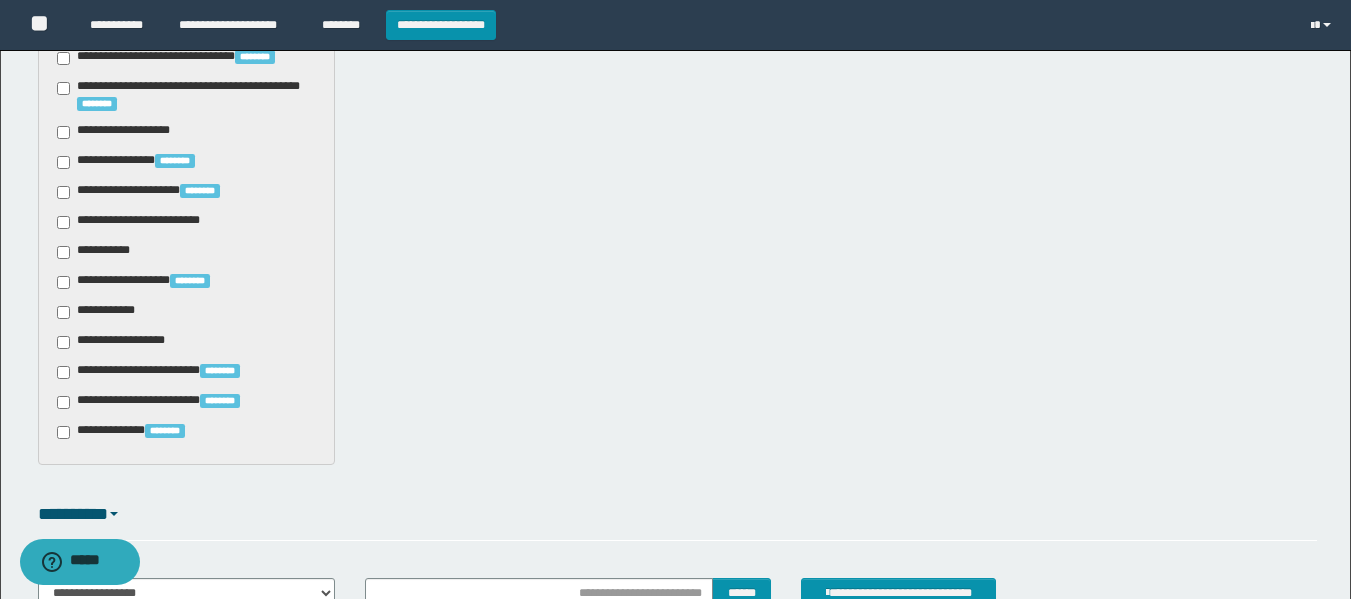 click on "**********" at bounding box center (164, 372) 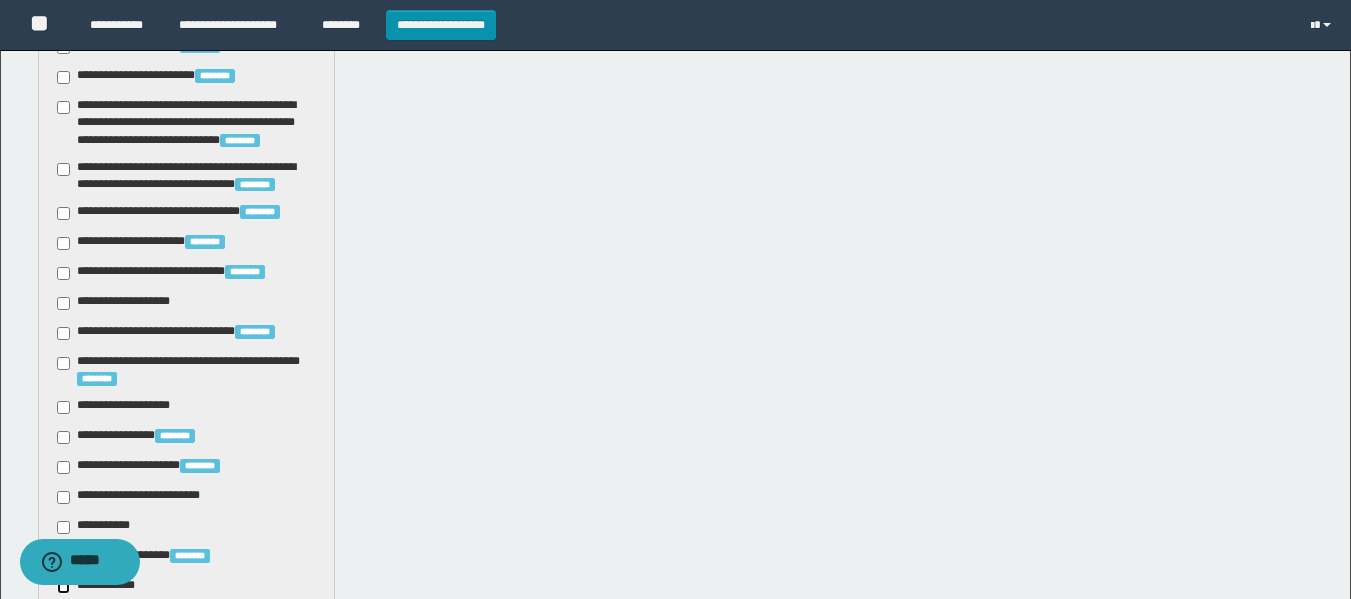 scroll, scrollTop: 1353, scrollLeft: 0, axis: vertical 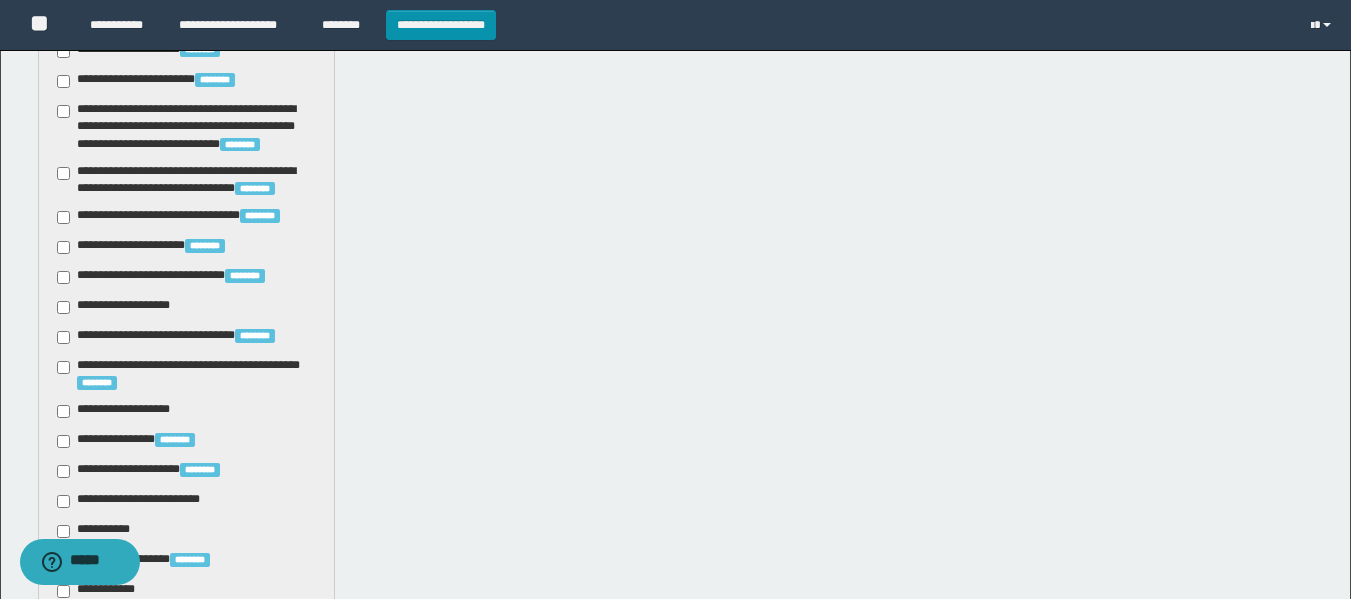 click on "**********" at bounding box center (118, 307) 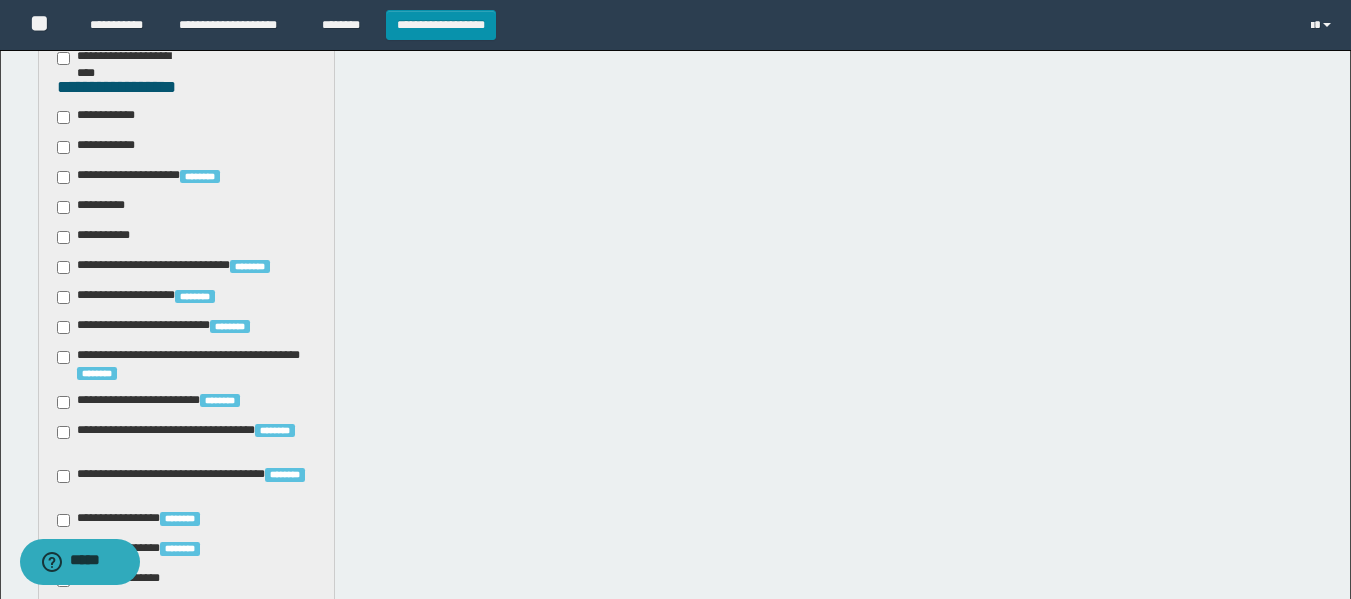 scroll, scrollTop: 593, scrollLeft: 0, axis: vertical 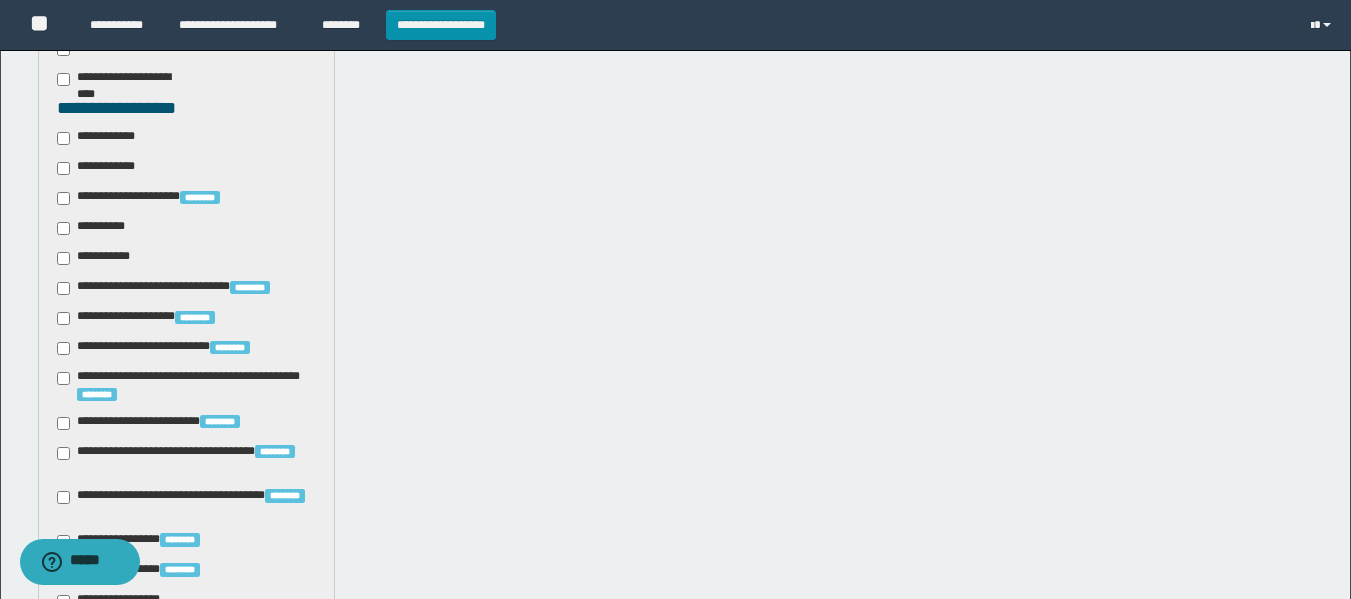 click on "**********" at bounding box center (97, 228) 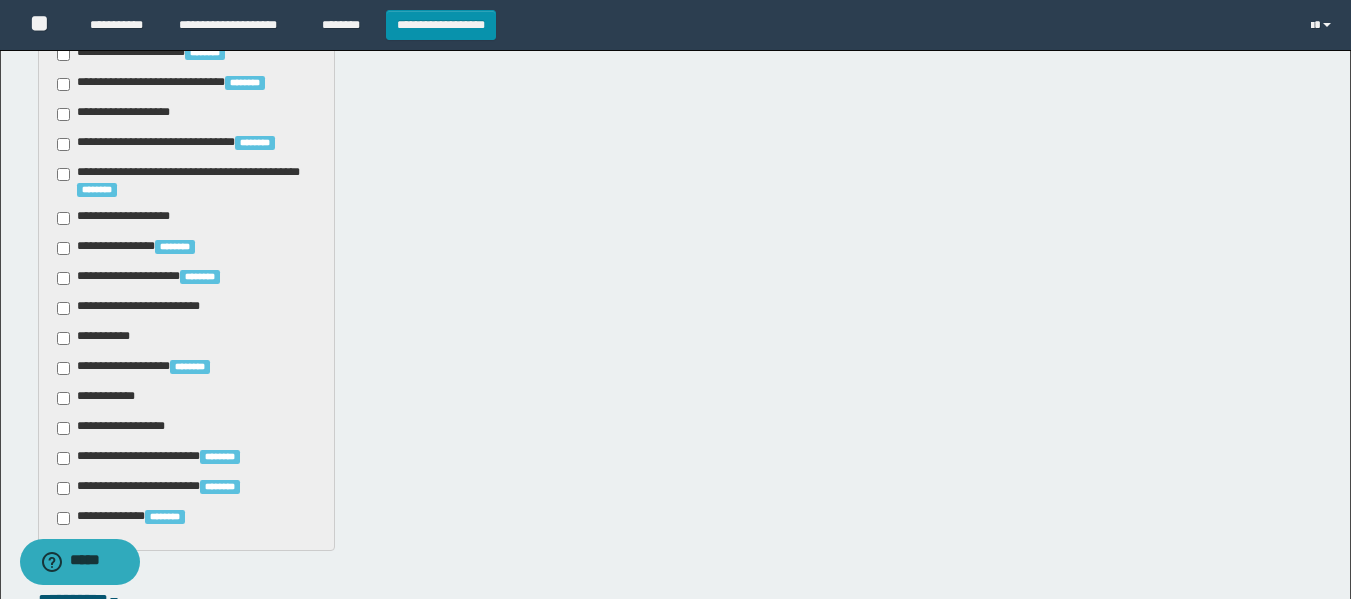 scroll, scrollTop: 1542, scrollLeft: 0, axis: vertical 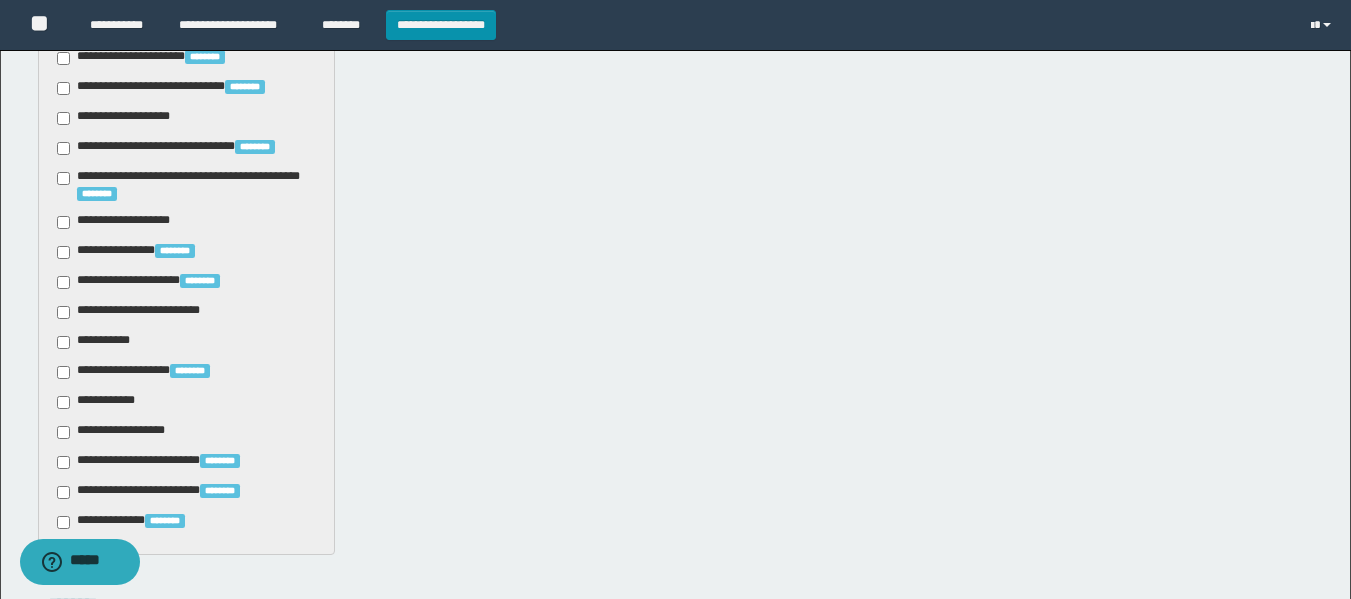 click on "**********" at bounding box center (97, 342) 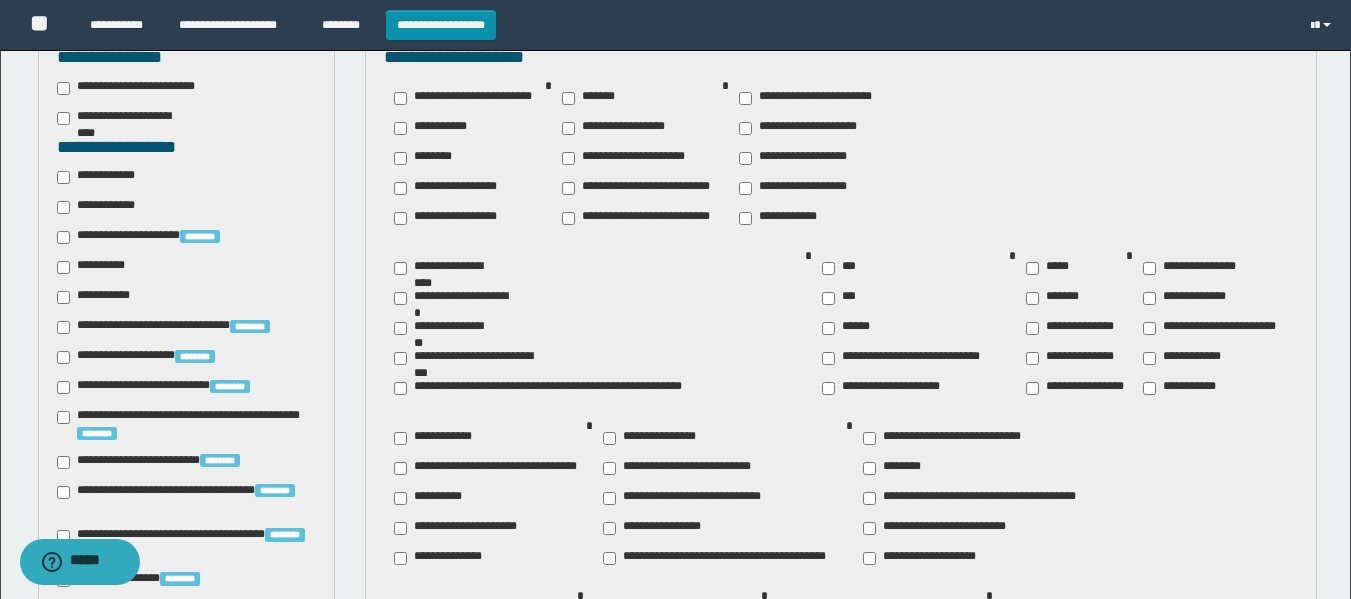 scroll, scrollTop: 567, scrollLeft: 0, axis: vertical 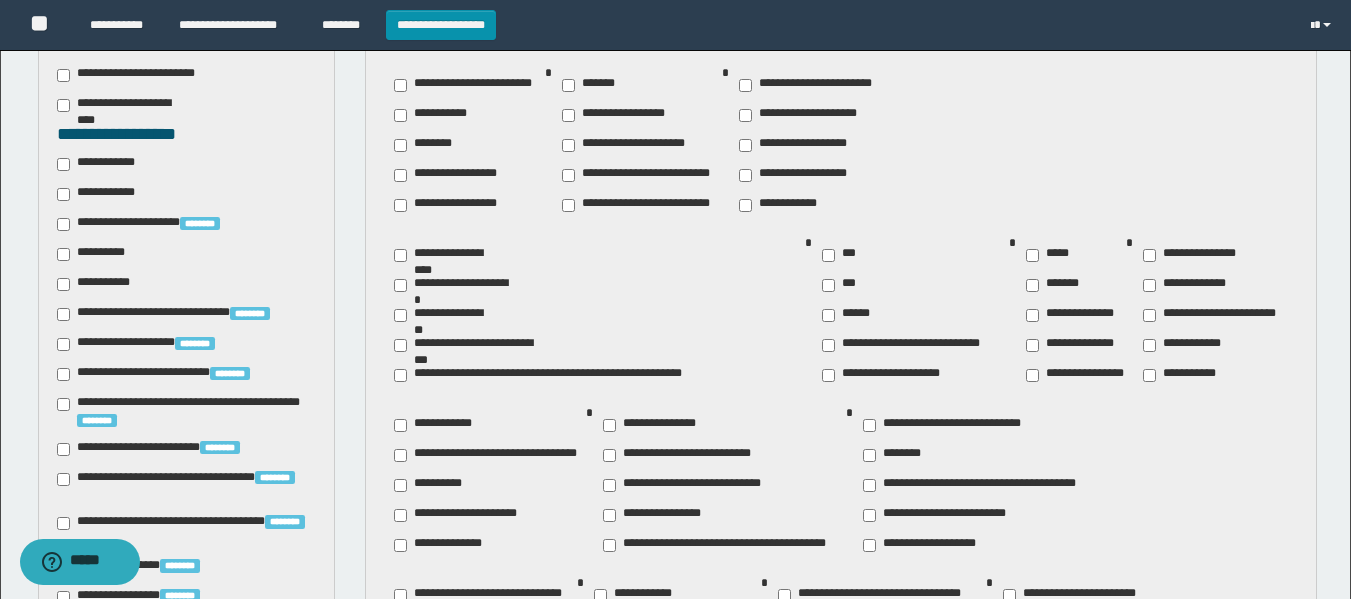 click on "**********" at bounding box center [452, 205] 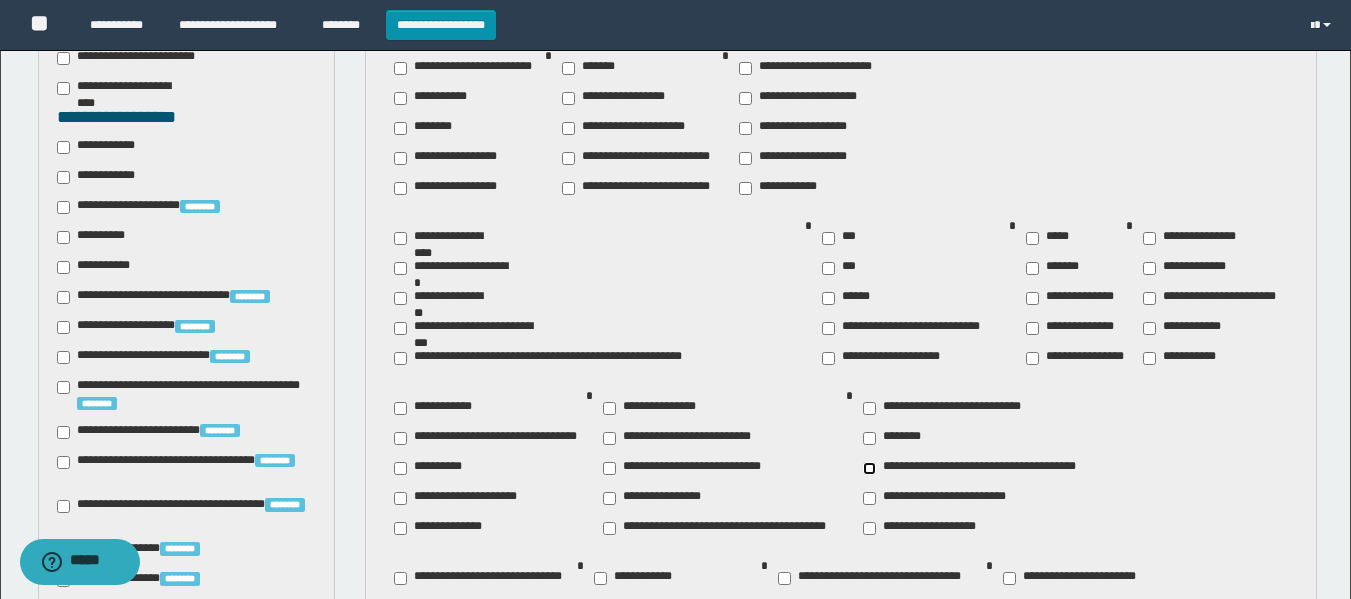 scroll, scrollTop: 619, scrollLeft: 0, axis: vertical 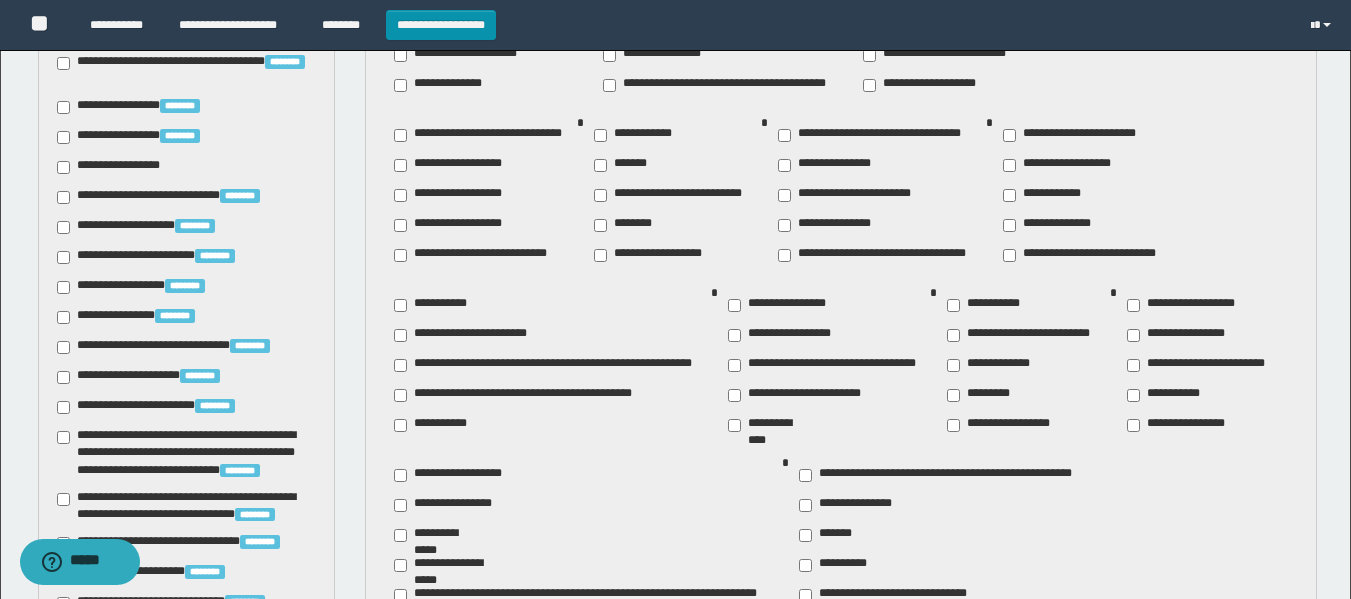 click on "**********" at bounding box center [438, 535] 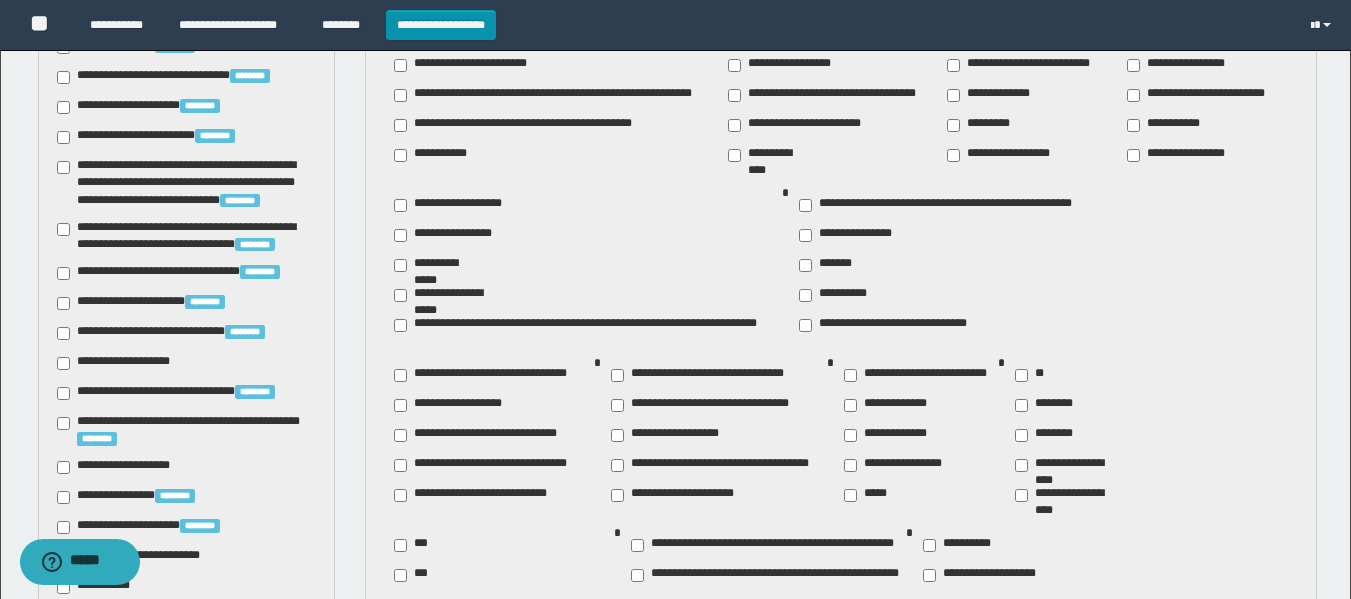 scroll, scrollTop: 1302, scrollLeft: 0, axis: vertical 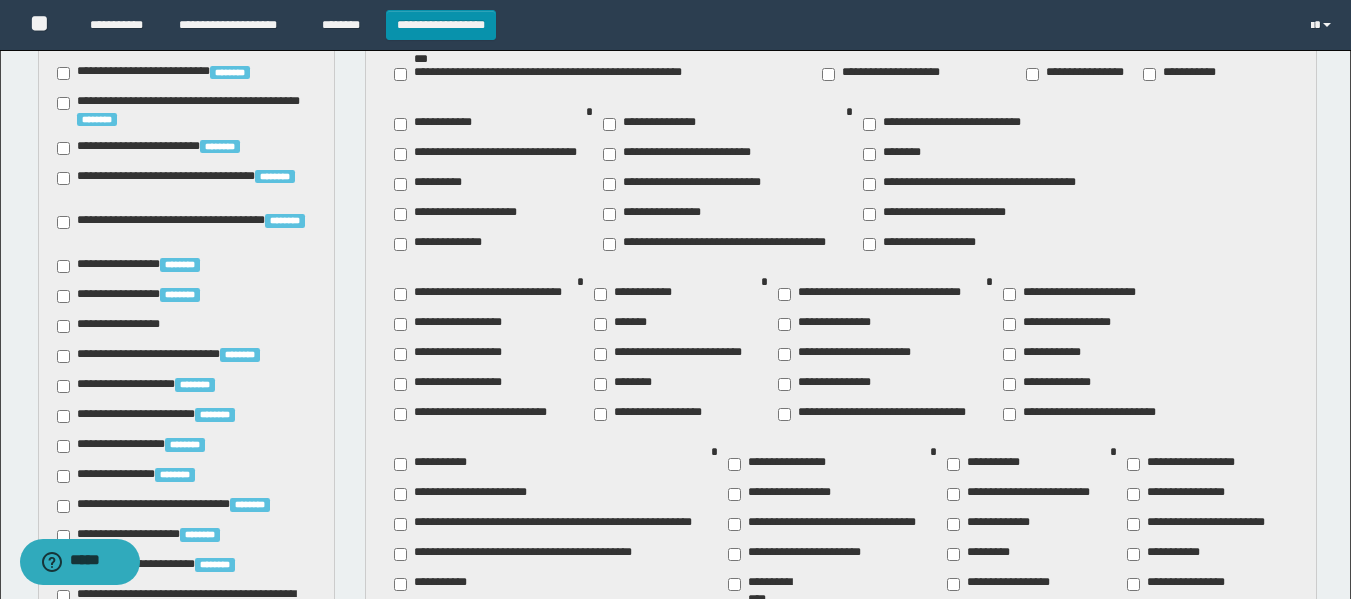 click on "**********" at bounding box center (431, 184) 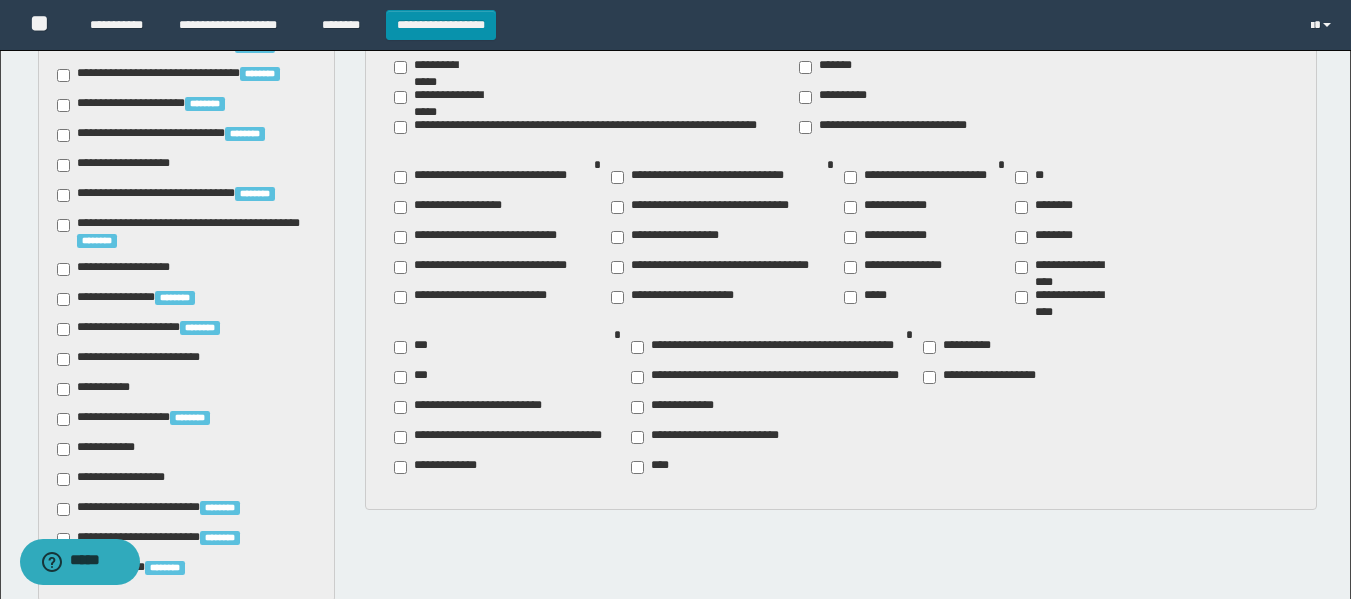 scroll, scrollTop: 1503, scrollLeft: 0, axis: vertical 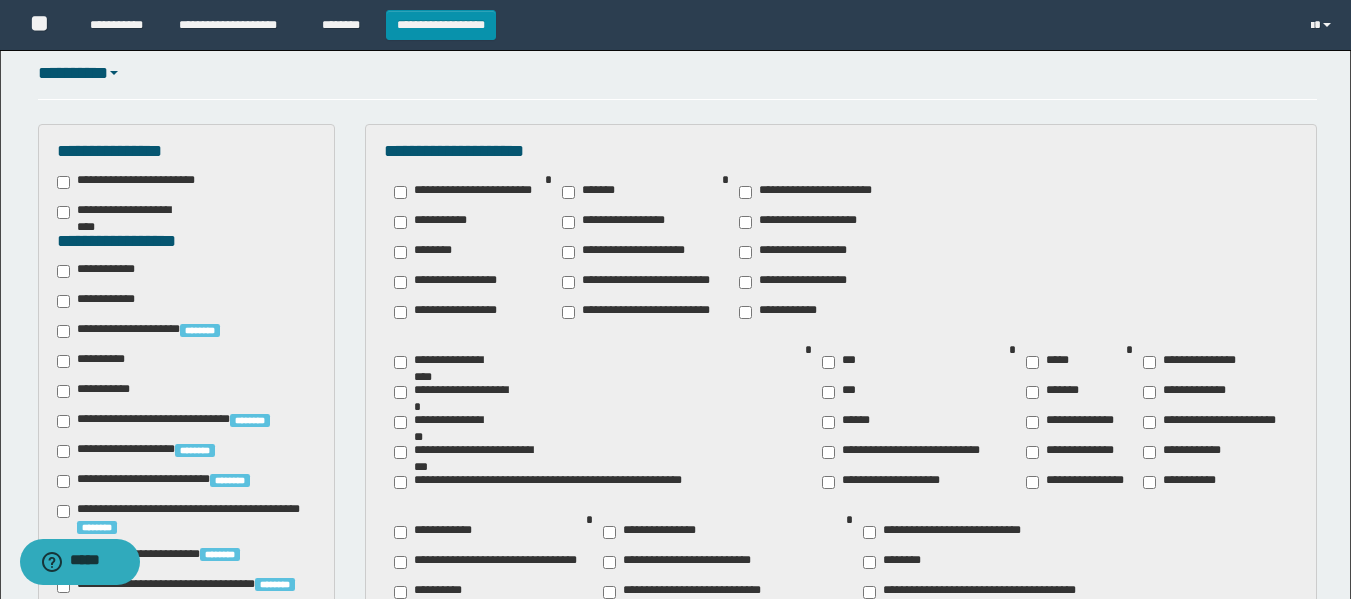 click on "**********" at bounding box center (103, 271) 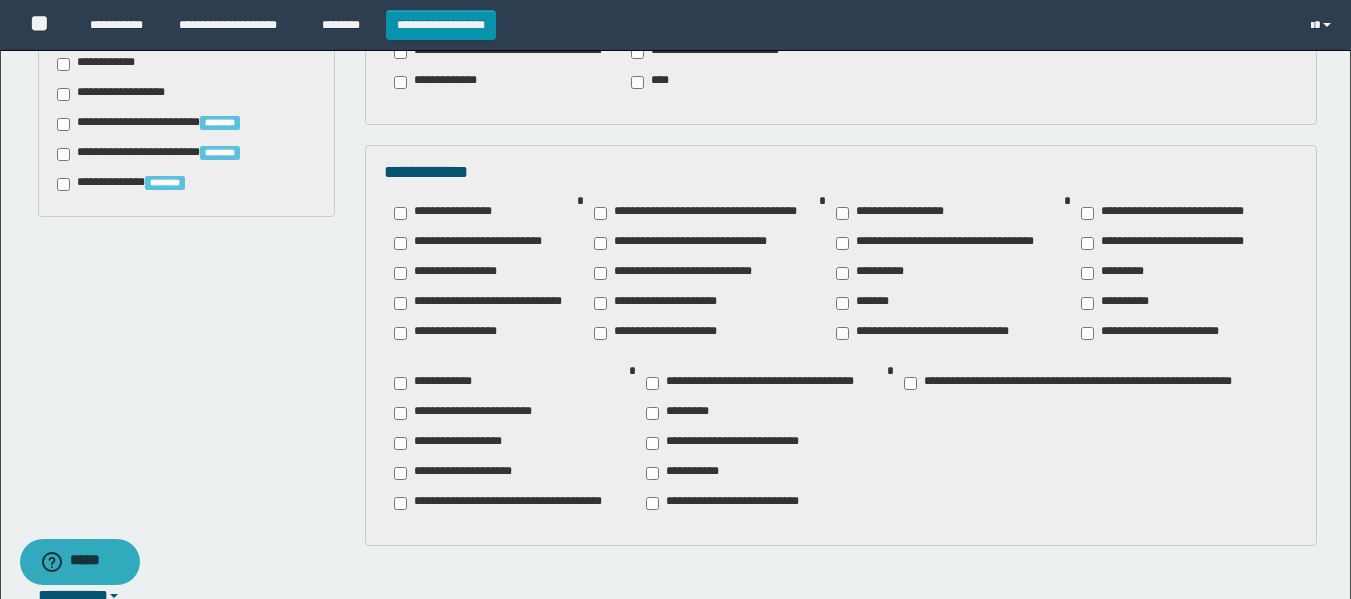 scroll, scrollTop: 1875, scrollLeft: 0, axis: vertical 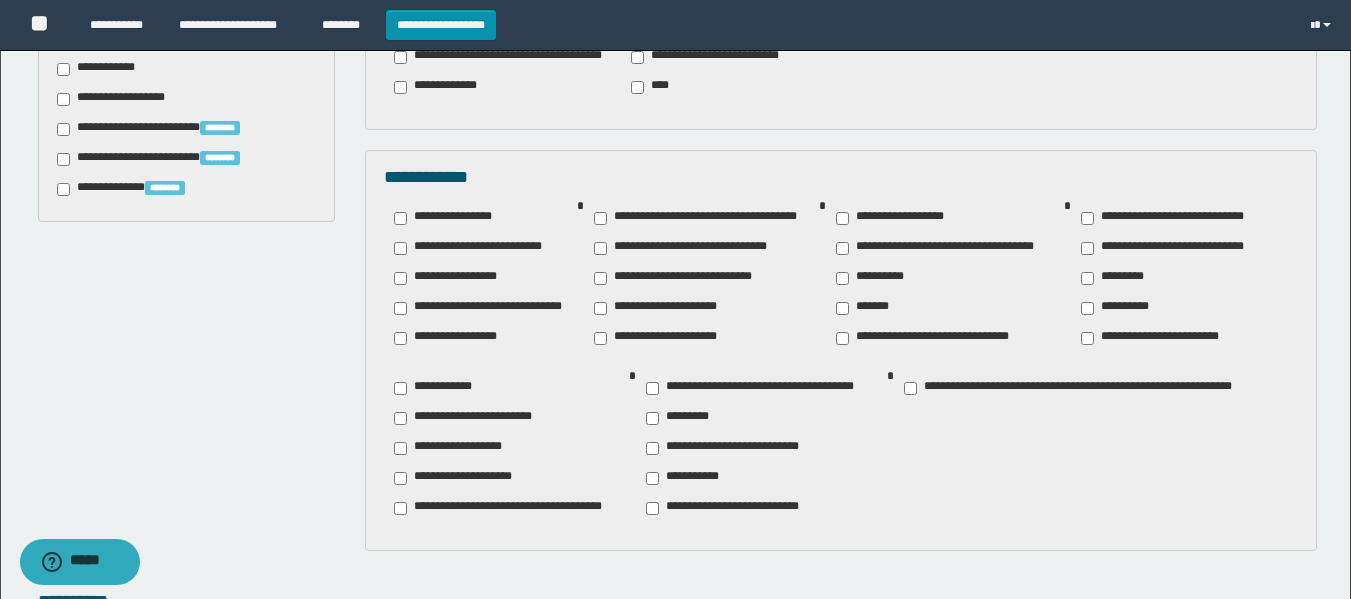 click on "**********" at bounding box center [898, 218] 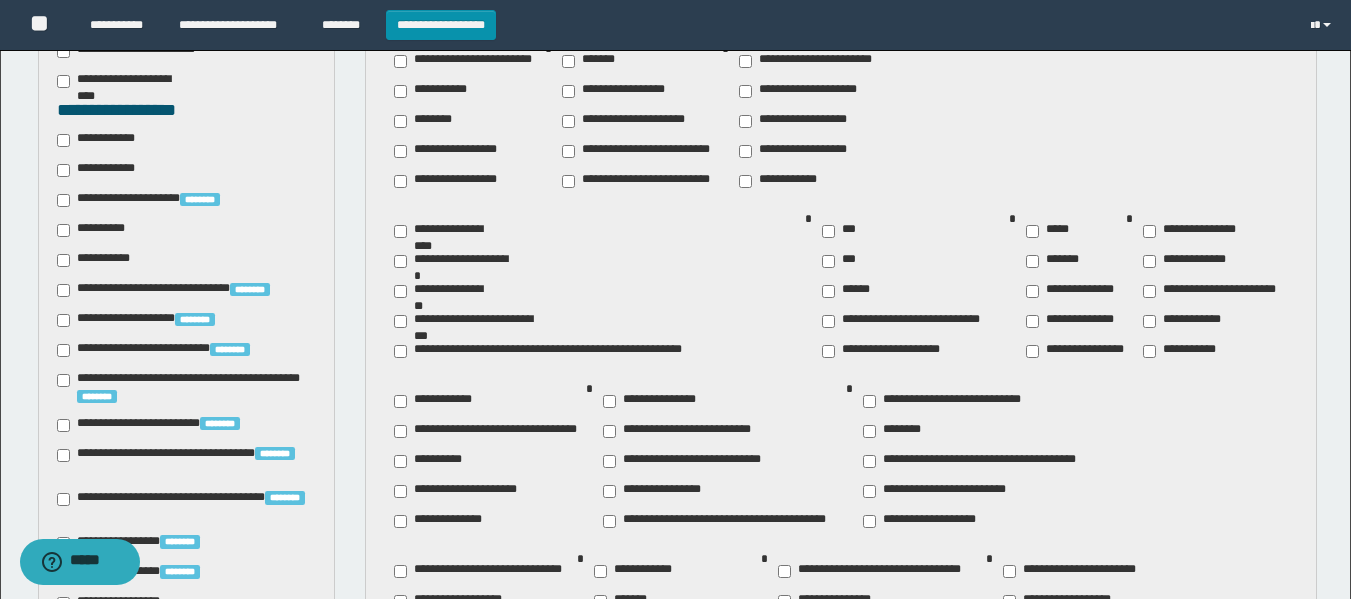 scroll, scrollTop: 294, scrollLeft: 0, axis: vertical 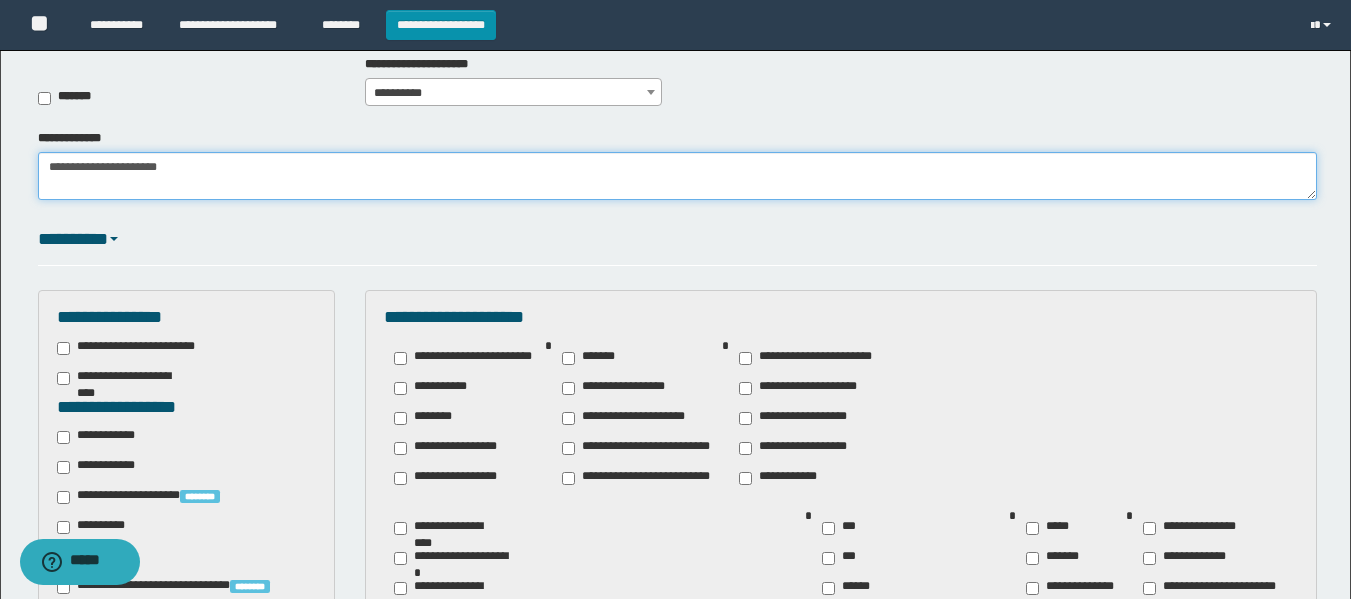 click on "**********" at bounding box center [677, 176] 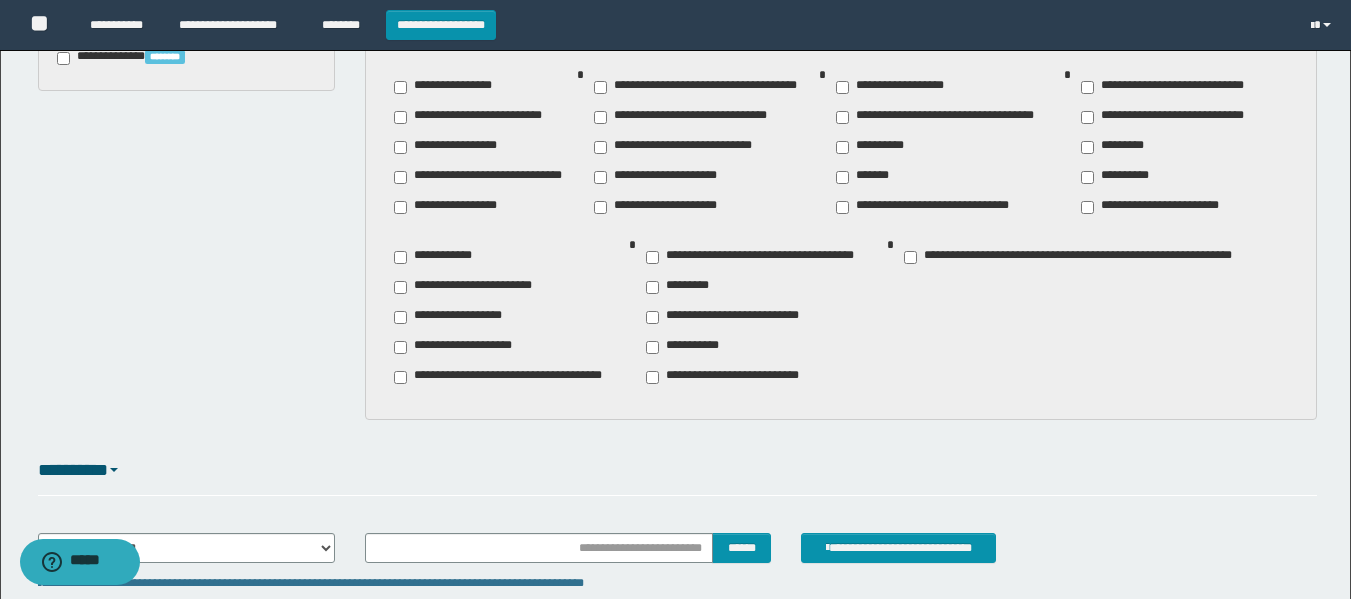 scroll, scrollTop: 2147, scrollLeft: 0, axis: vertical 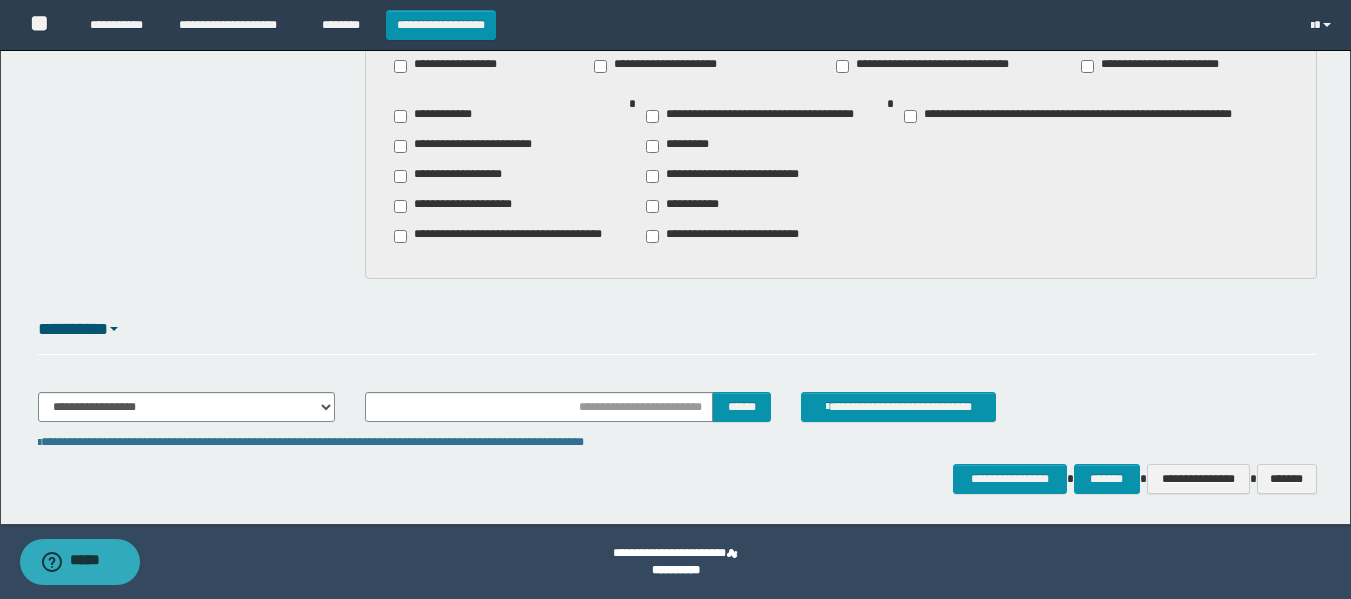 type on "**********" 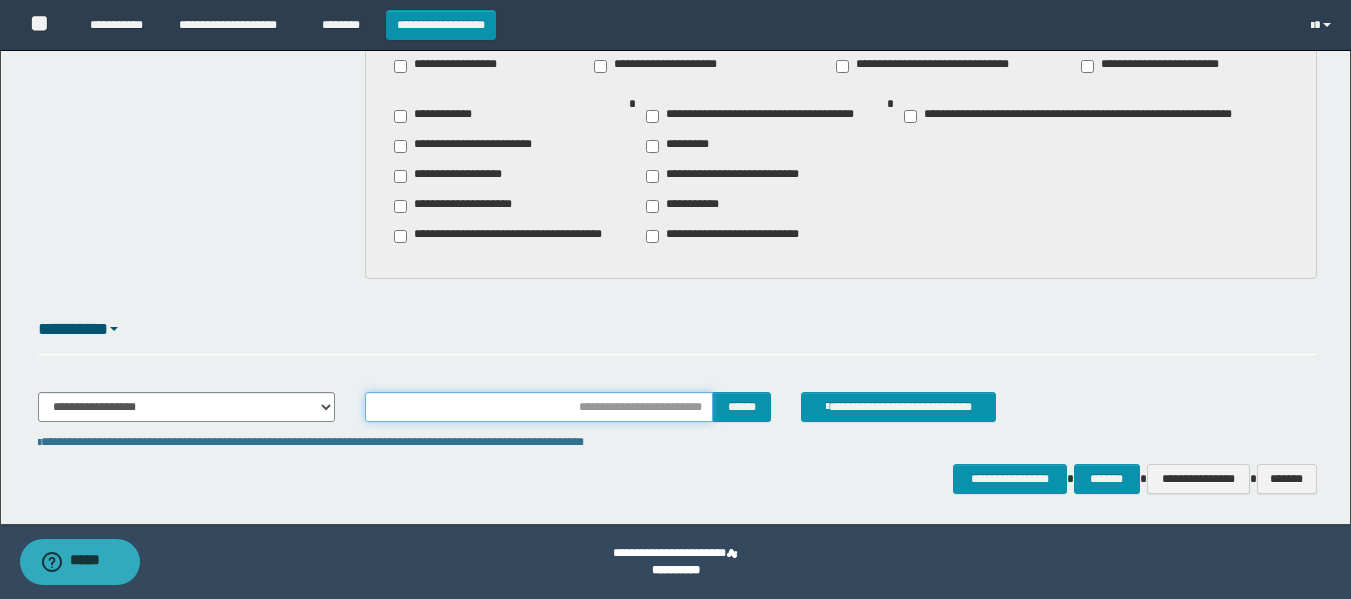 click at bounding box center [539, 407] 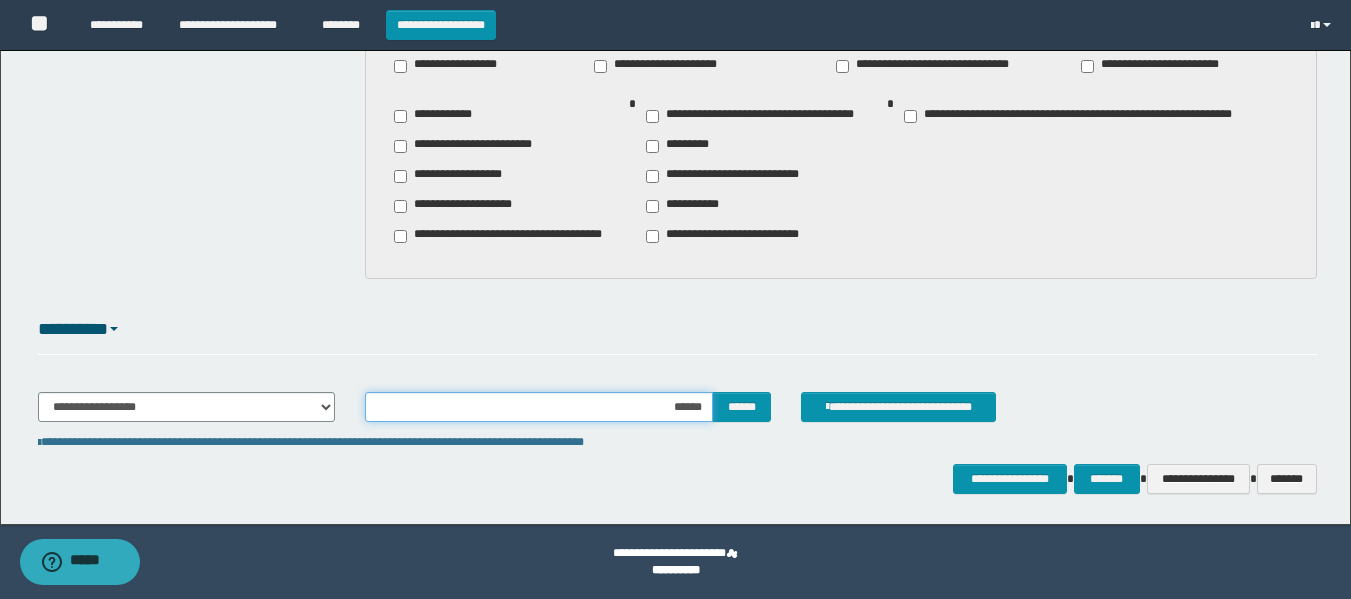 type on "*******" 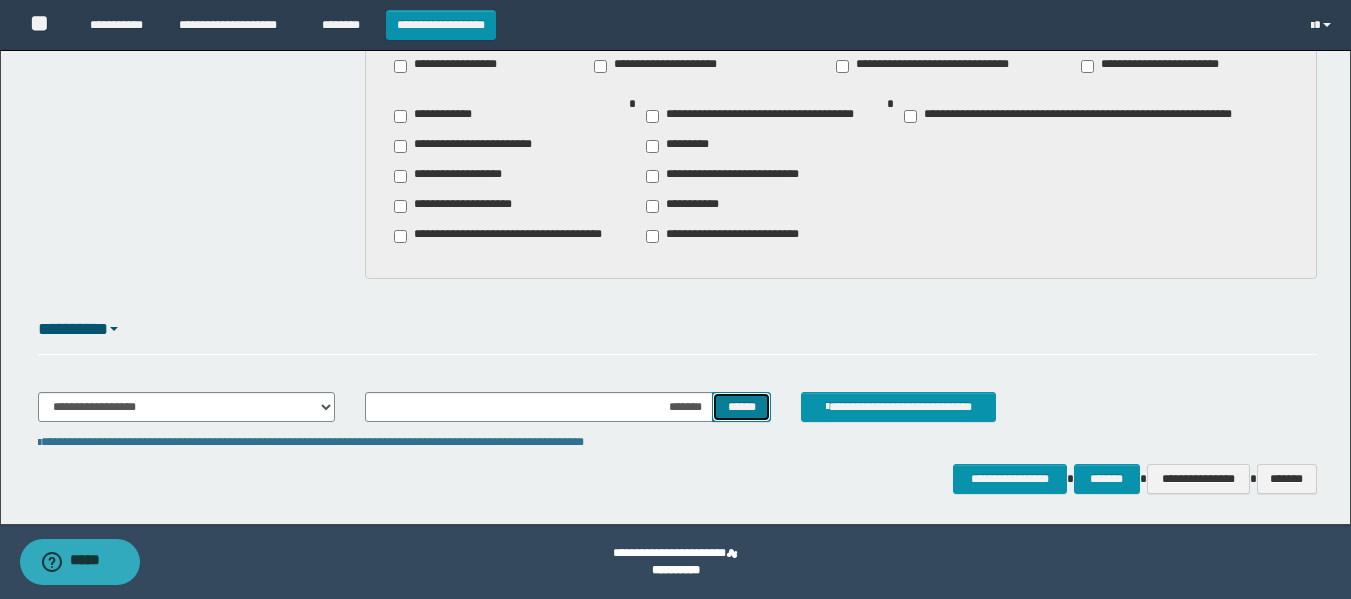 click on "******" at bounding box center (741, 407) 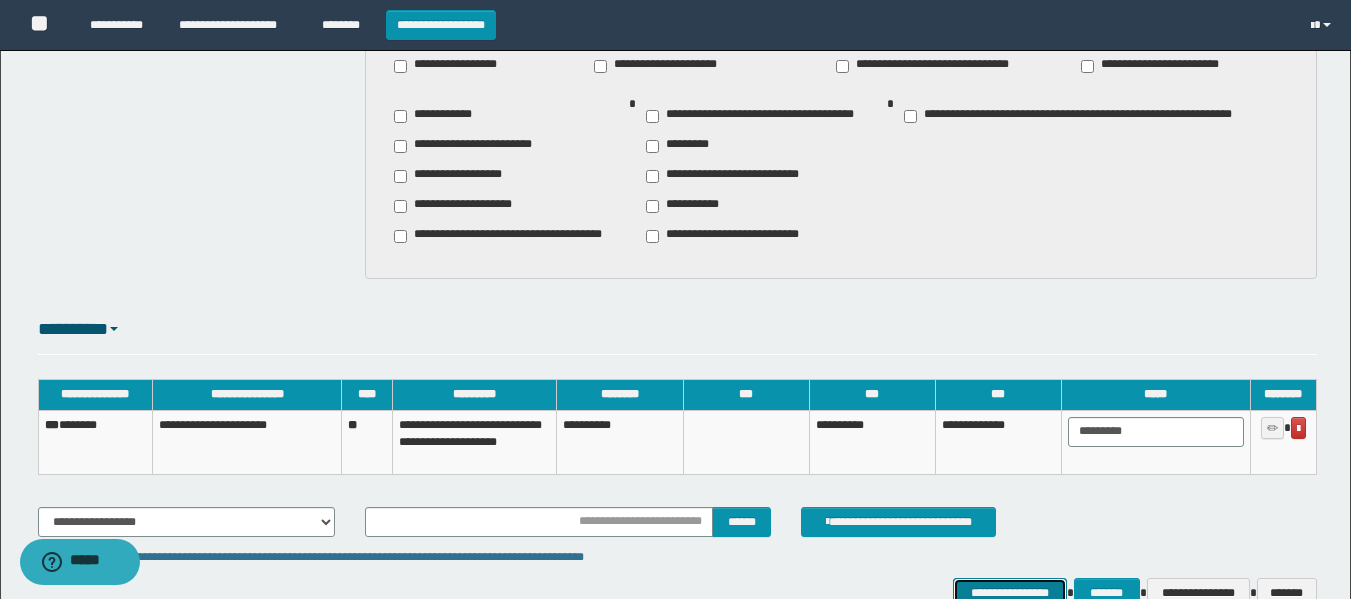 click on "**********" at bounding box center (1009, 593) 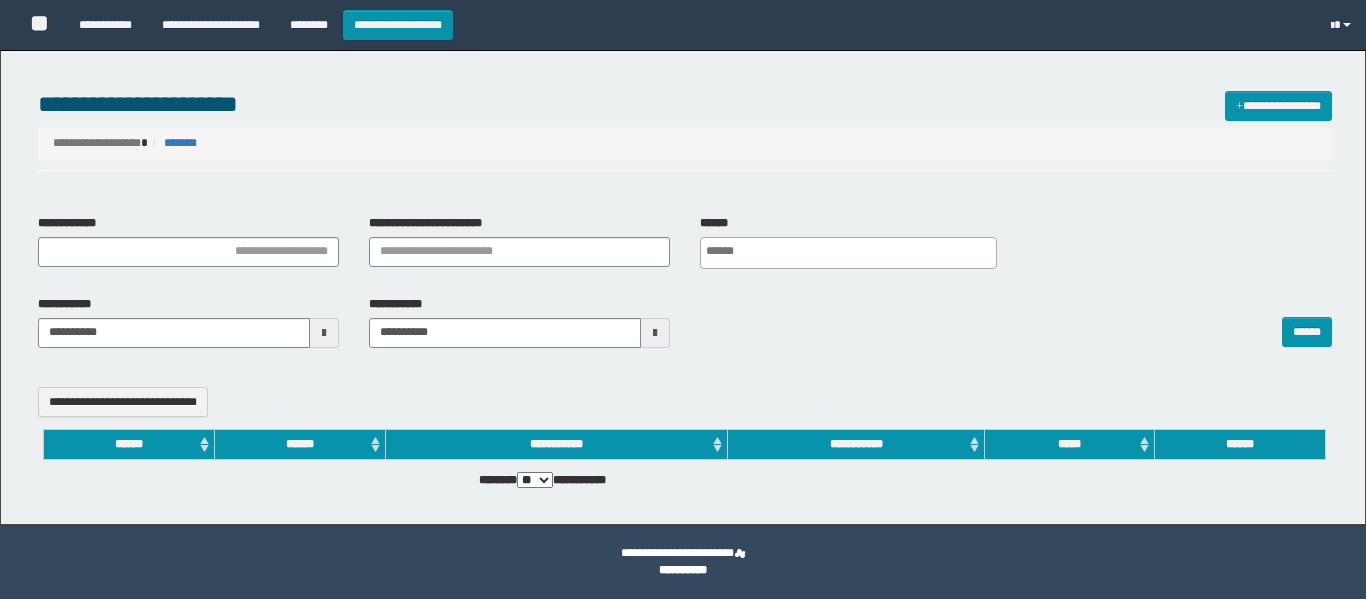 select 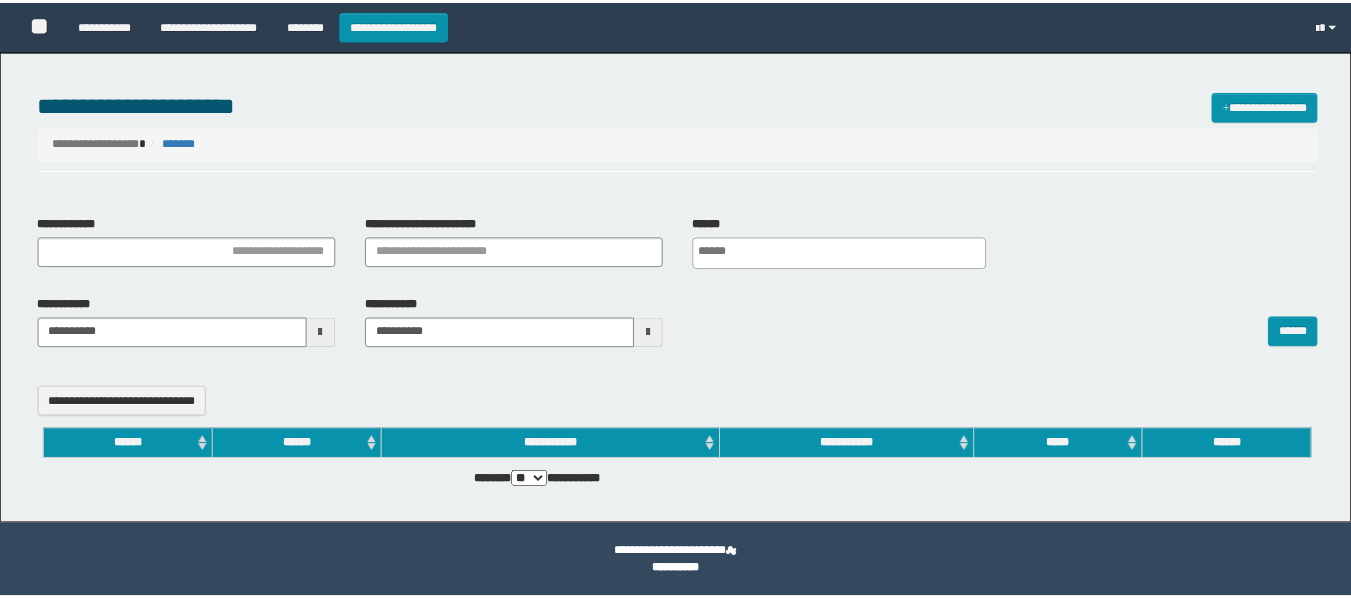 scroll, scrollTop: 0, scrollLeft: 0, axis: both 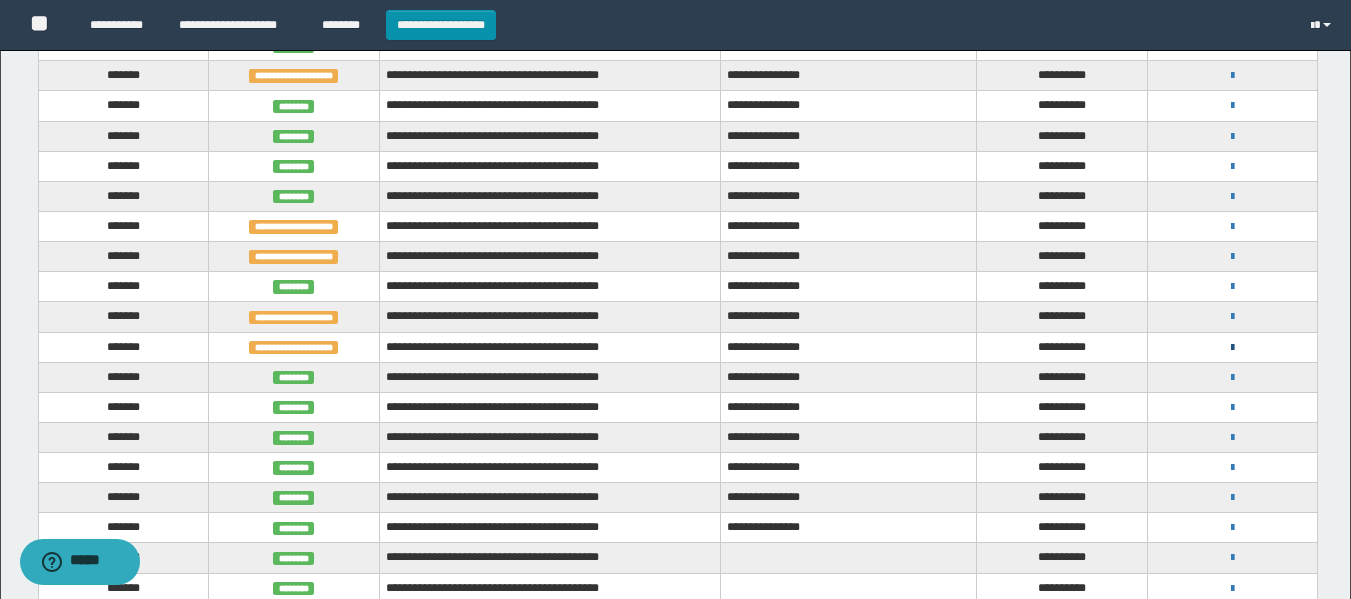 click at bounding box center (1232, 348) 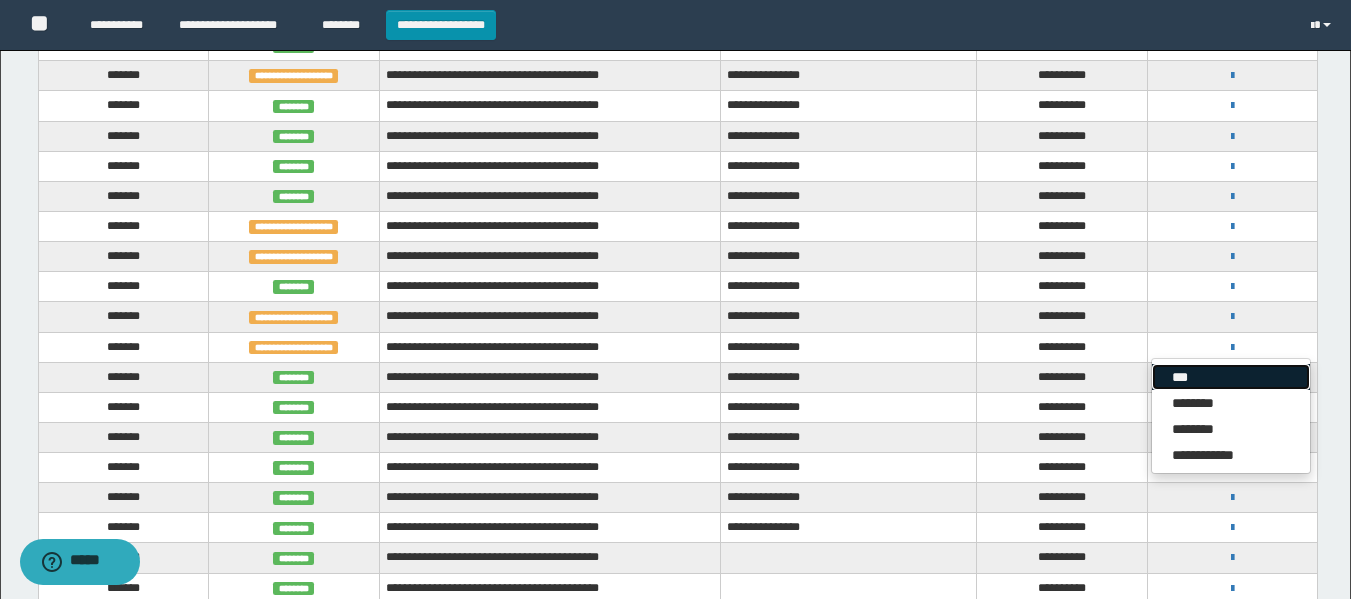 click on "***" at bounding box center [1231, 377] 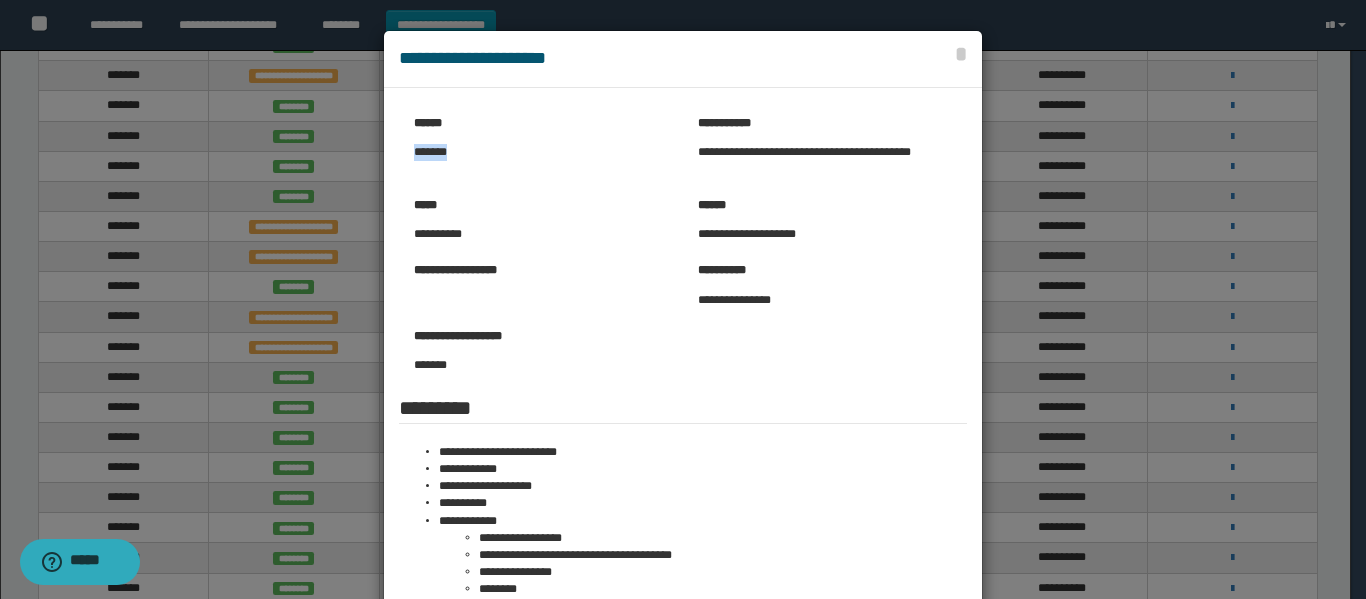 drag, startPoint x: 465, startPoint y: 155, endPoint x: 393, endPoint y: 159, distance: 72.11102 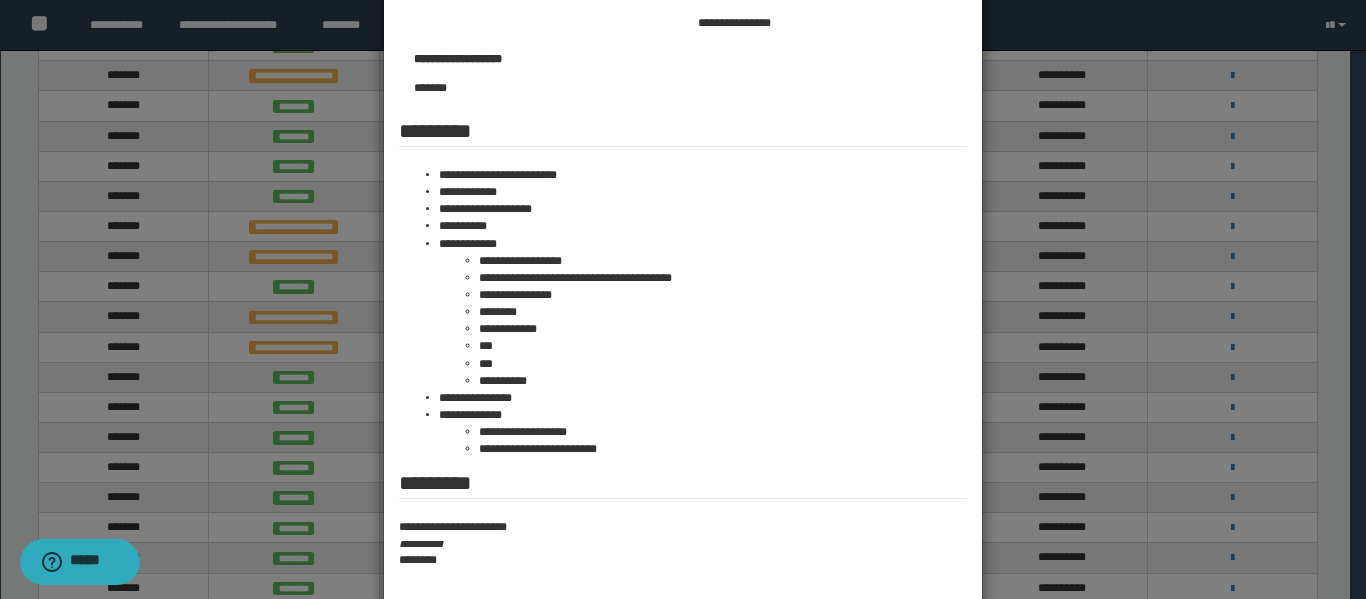scroll, scrollTop: 281, scrollLeft: 0, axis: vertical 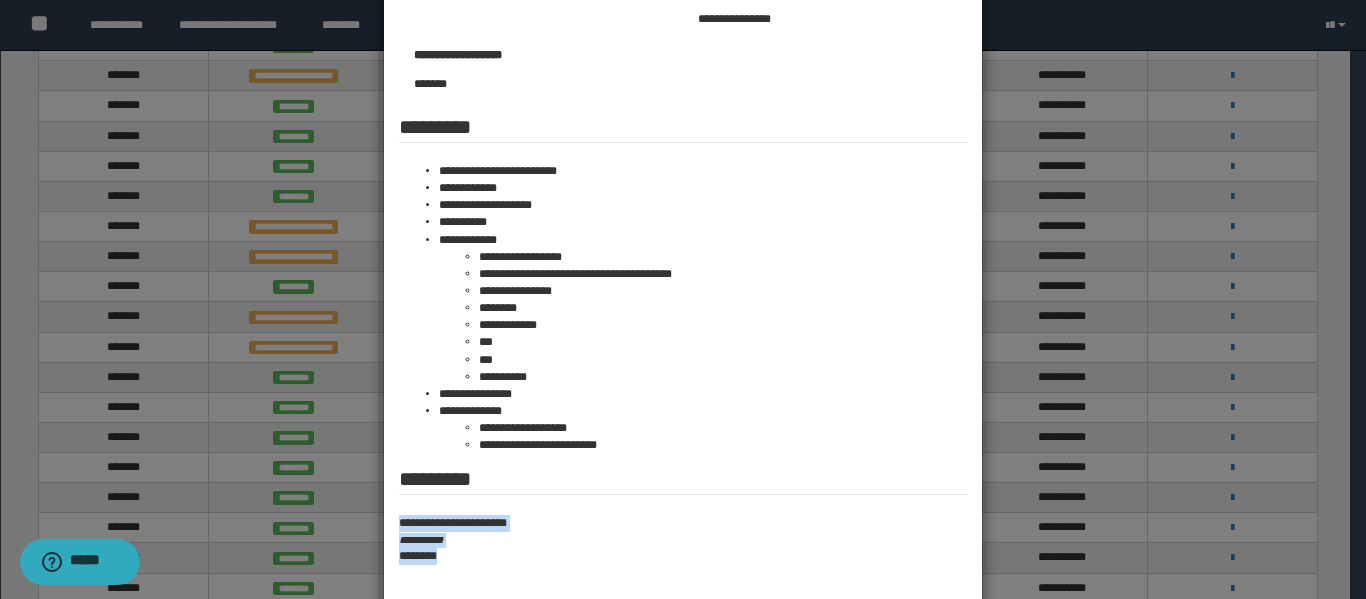 drag, startPoint x: 391, startPoint y: 523, endPoint x: 476, endPoint y: 562, distance: 93.52005 